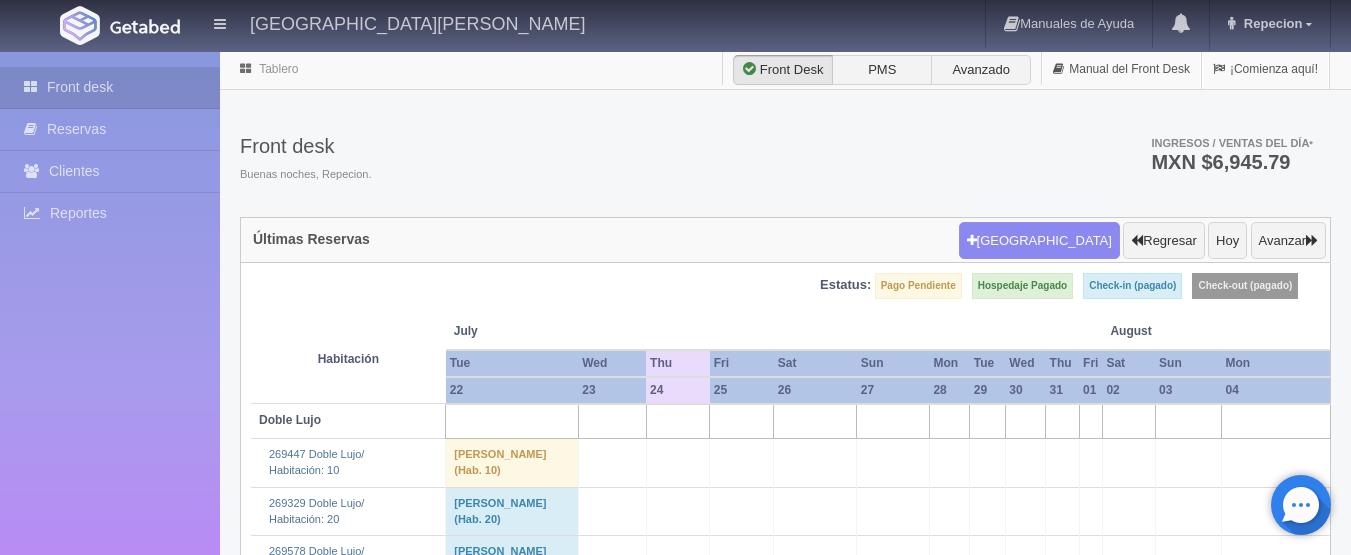 scroll, scrollTop: 1700, scrollLeft: 0, axis: vertical 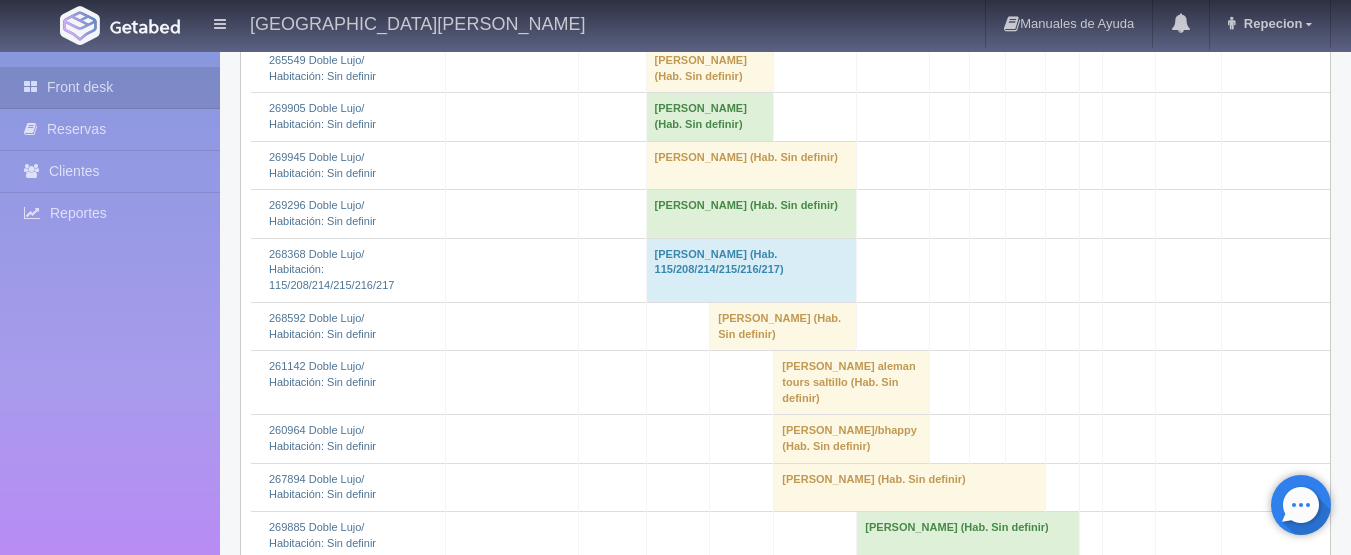click on "[PERSON_NAME] 												(Hab. Sin definir)" at bounding box center [710, 69] 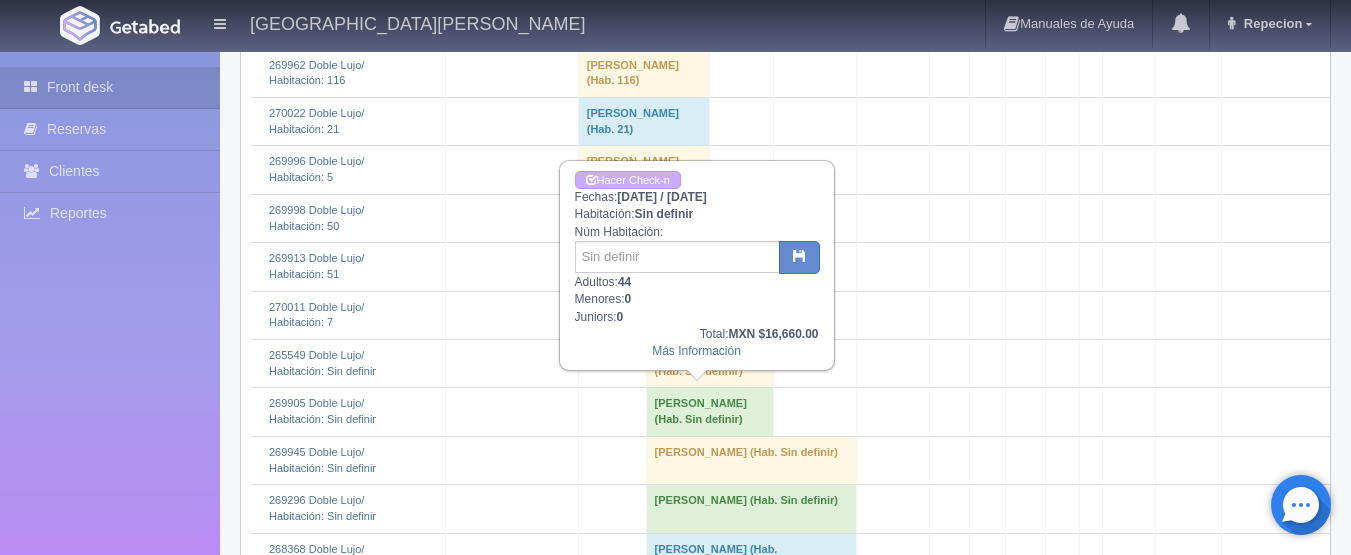 scroll, scrollTop: 1400, scrollLeft: 0, axis: vertical 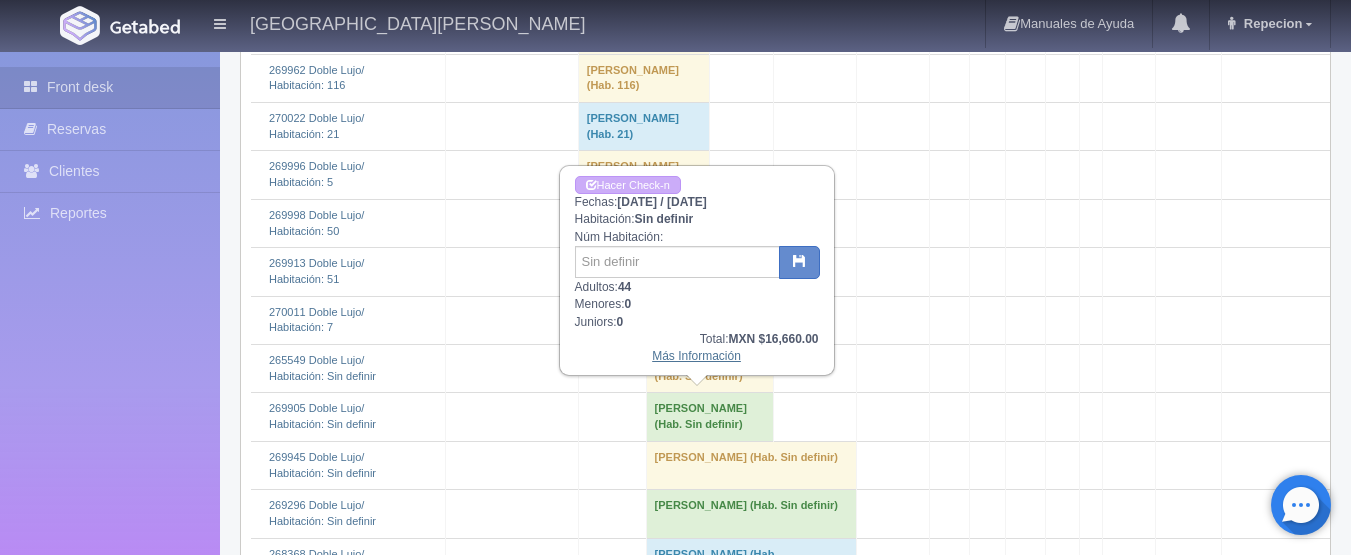 click on "Más Información" at bounding box center [696, 356] 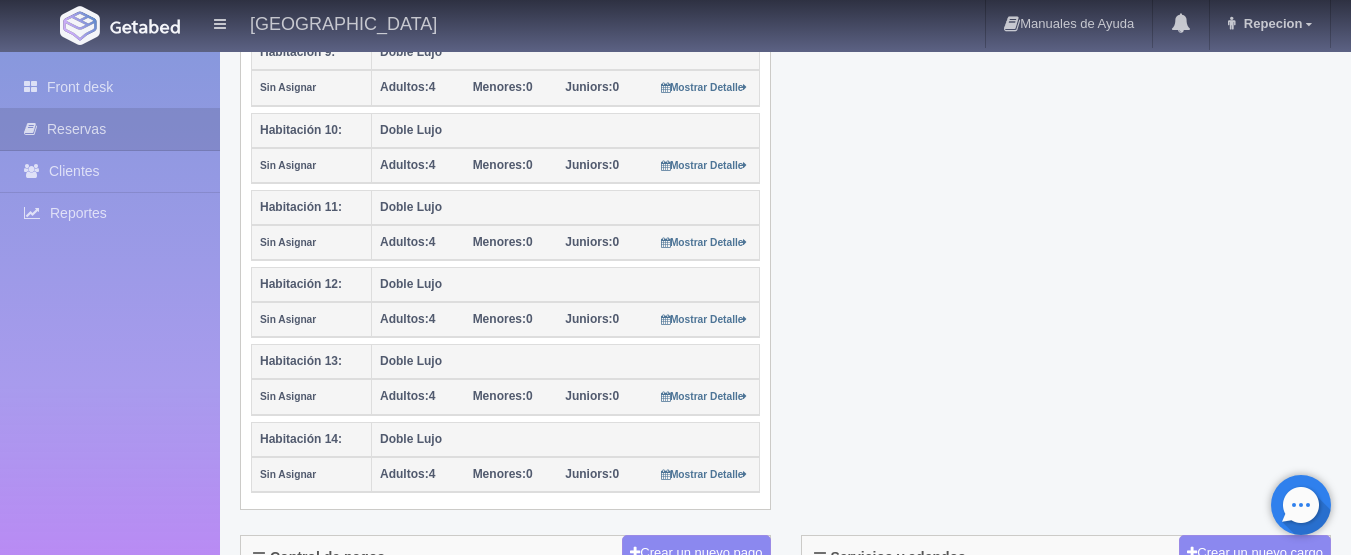 scroll, scrollTop: 1100, scrollLeft: 0, axis: vertical 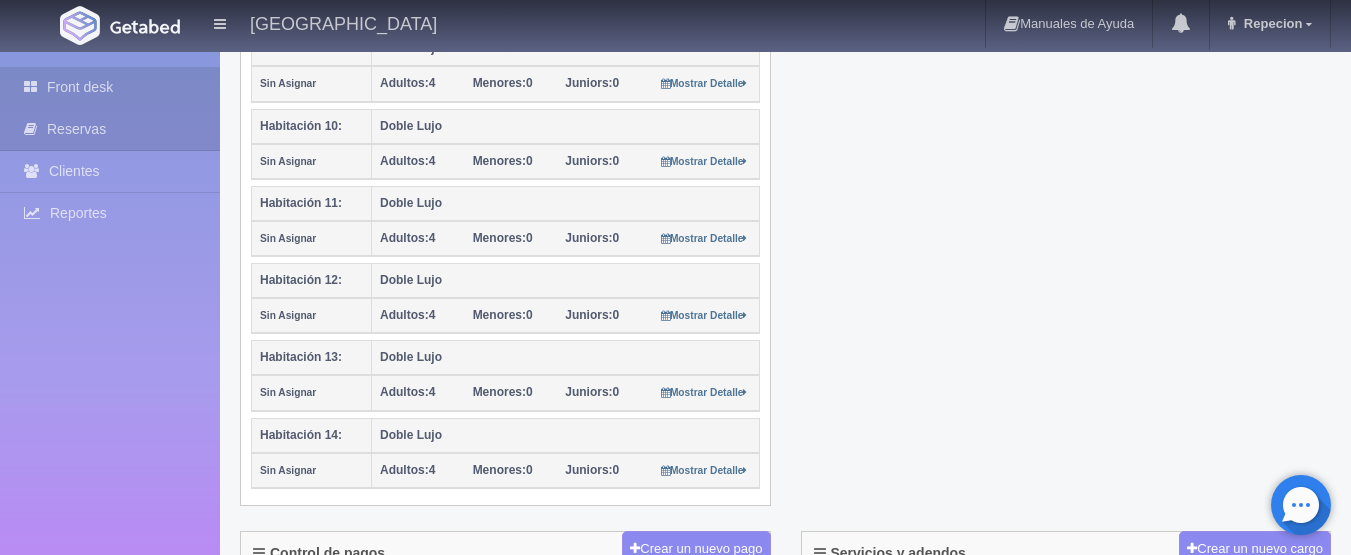 click on "Front desk" at bounding box center [110, 87] 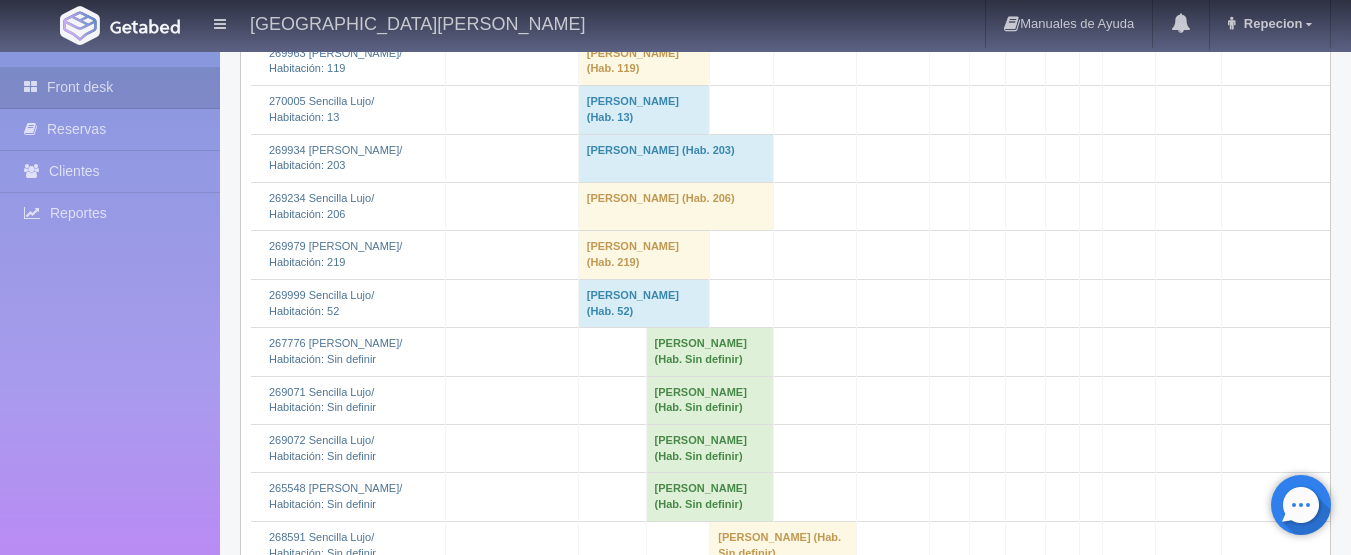 scroll, scrollTop: 4200, scrollLeft: 0, axis: vertical 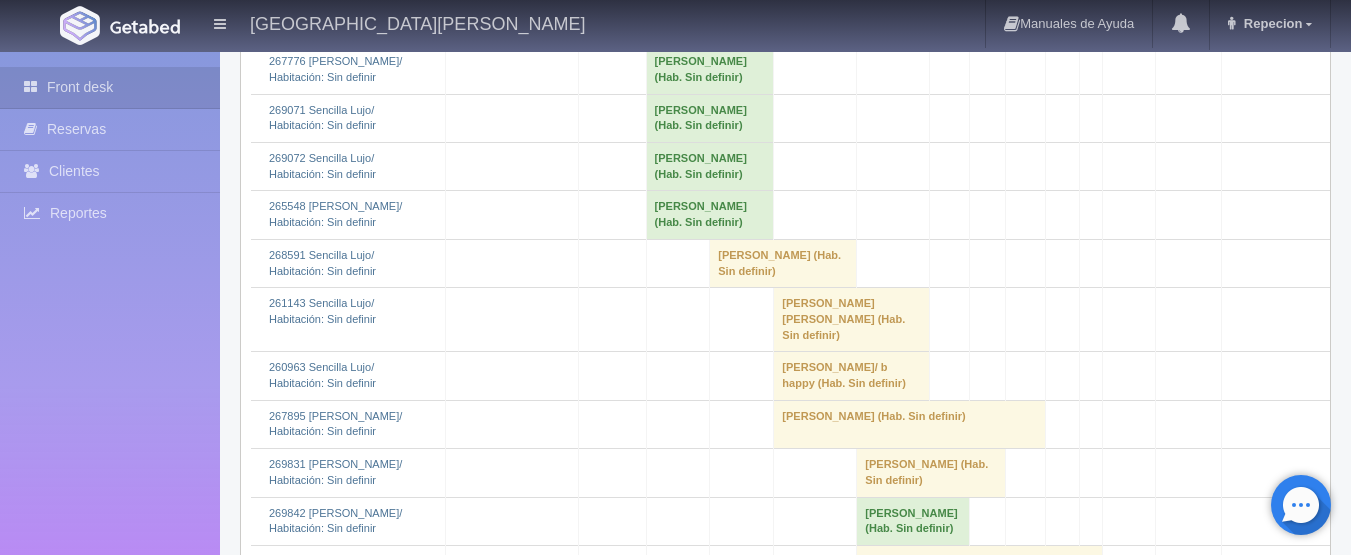 click on "[PERSON_NAME] 												(Hab. Sin definir)" at bounding box center [710, 70] 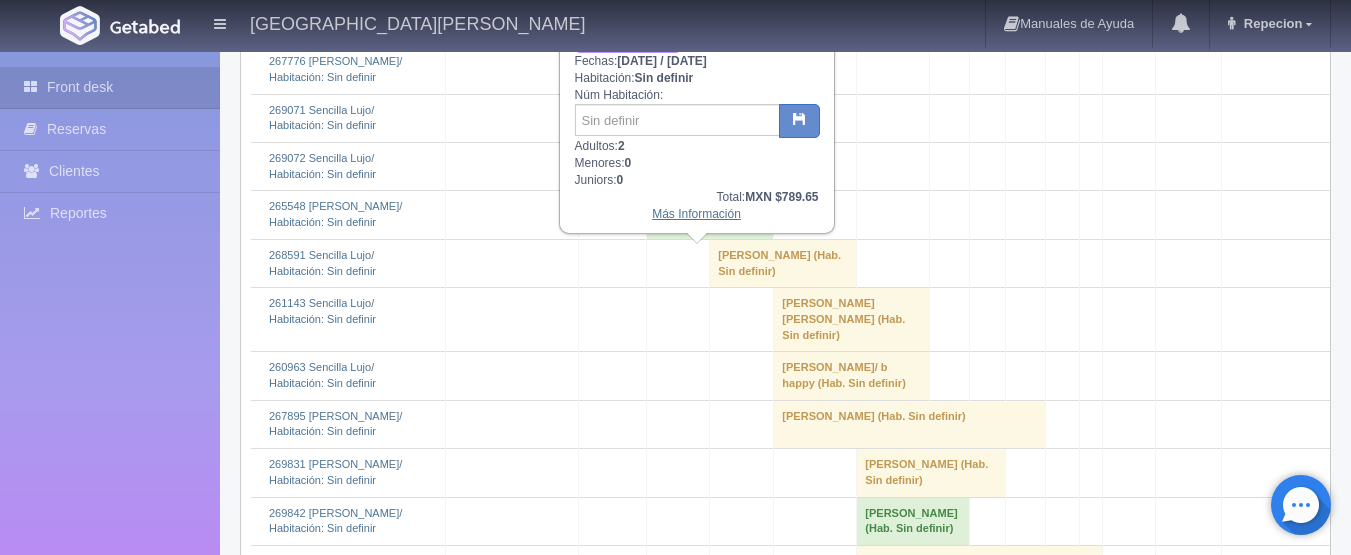 click on "Más Información" at bounding box center [696, 214] 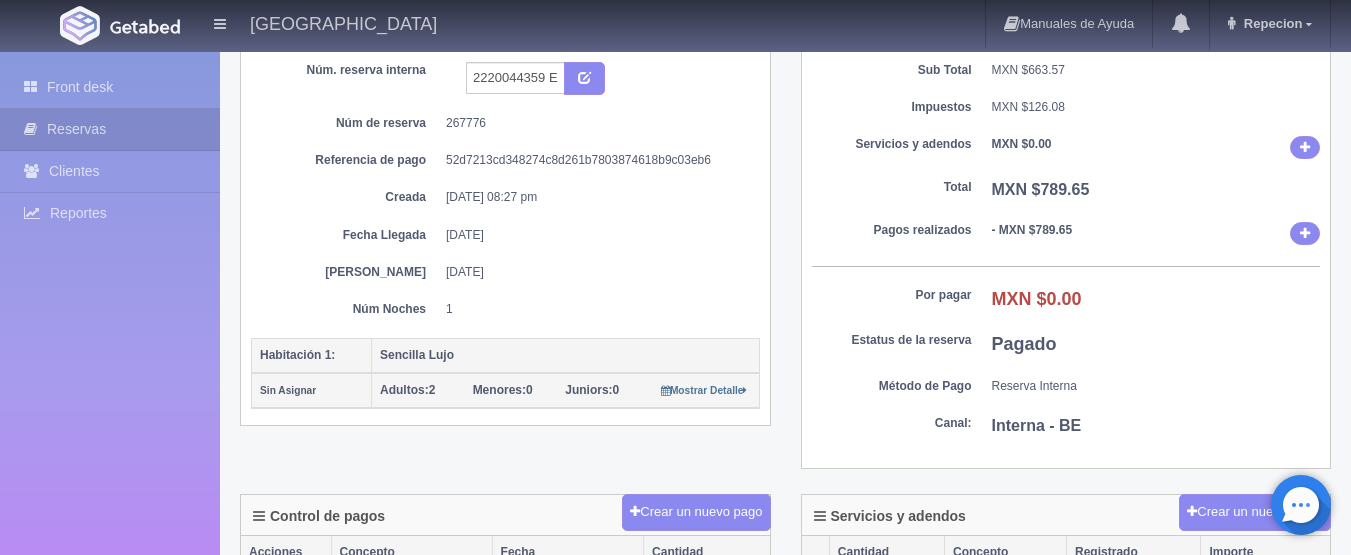 scroll, scrollTop: 200, scrollLeft: 0, axis: vertical 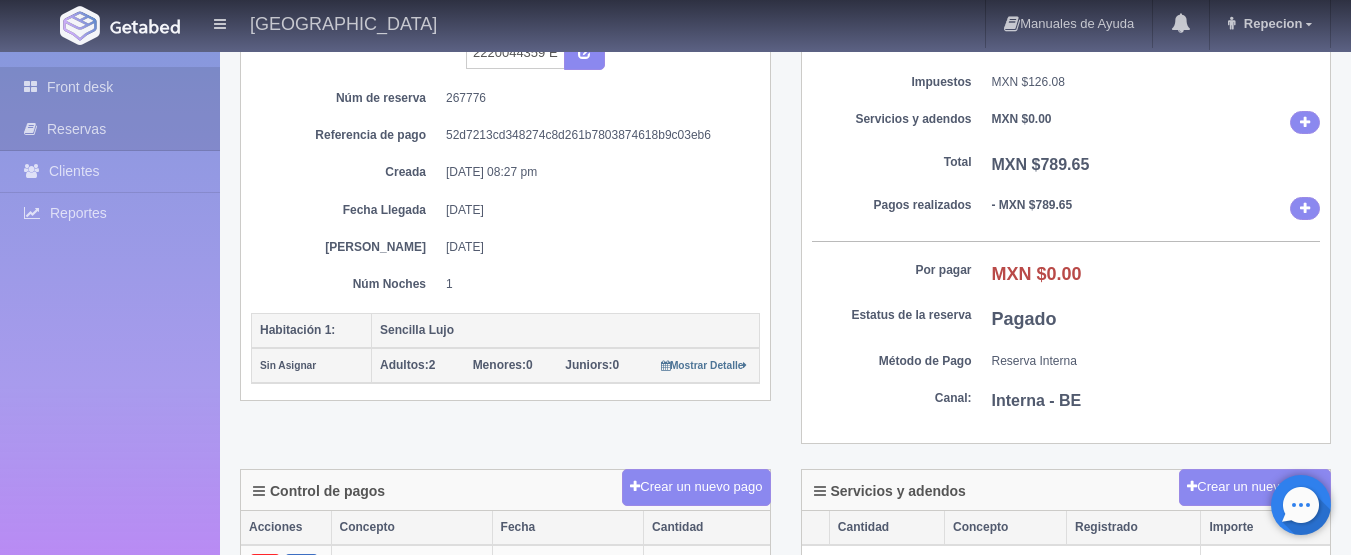 click on "Front desk" at bounding box center (110, 87) 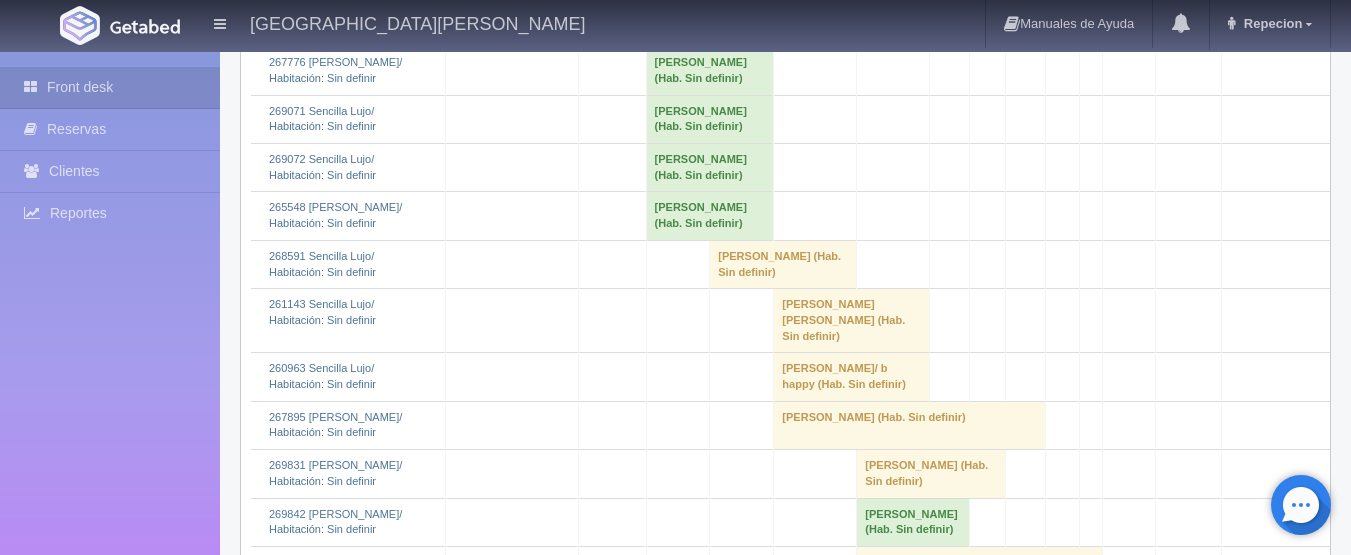 scroll, scrollTop: 4200, scrollLeft: 0, axis: vertical 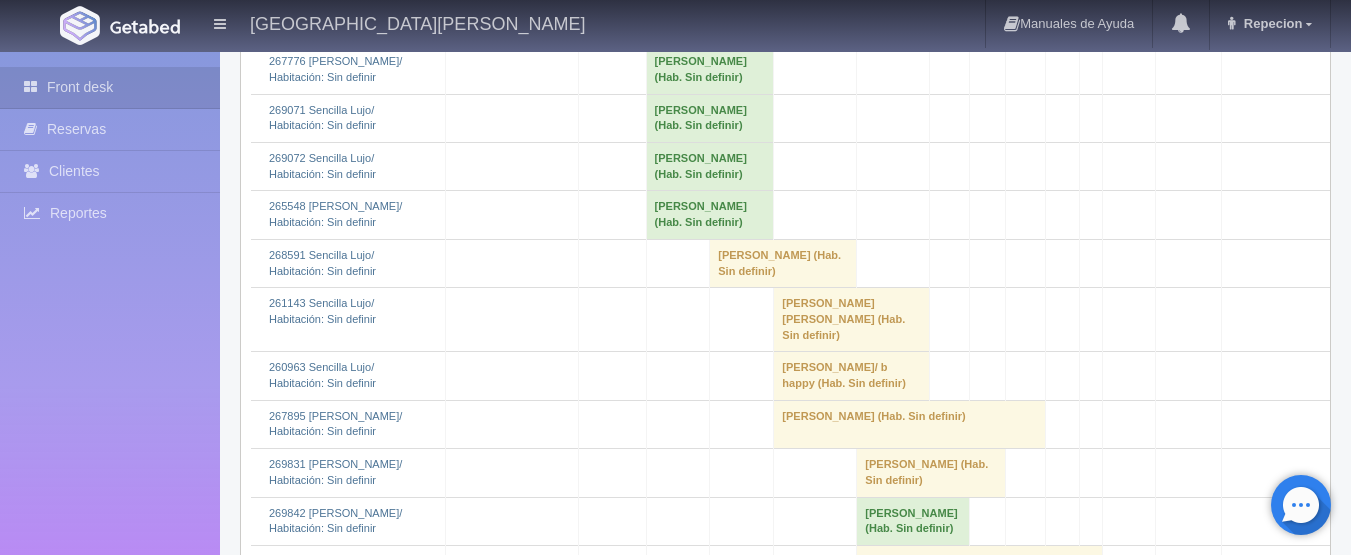 click on "[PERSON_NAME] 												(Hab. Sin definir)" at bounding box center [710, 167] 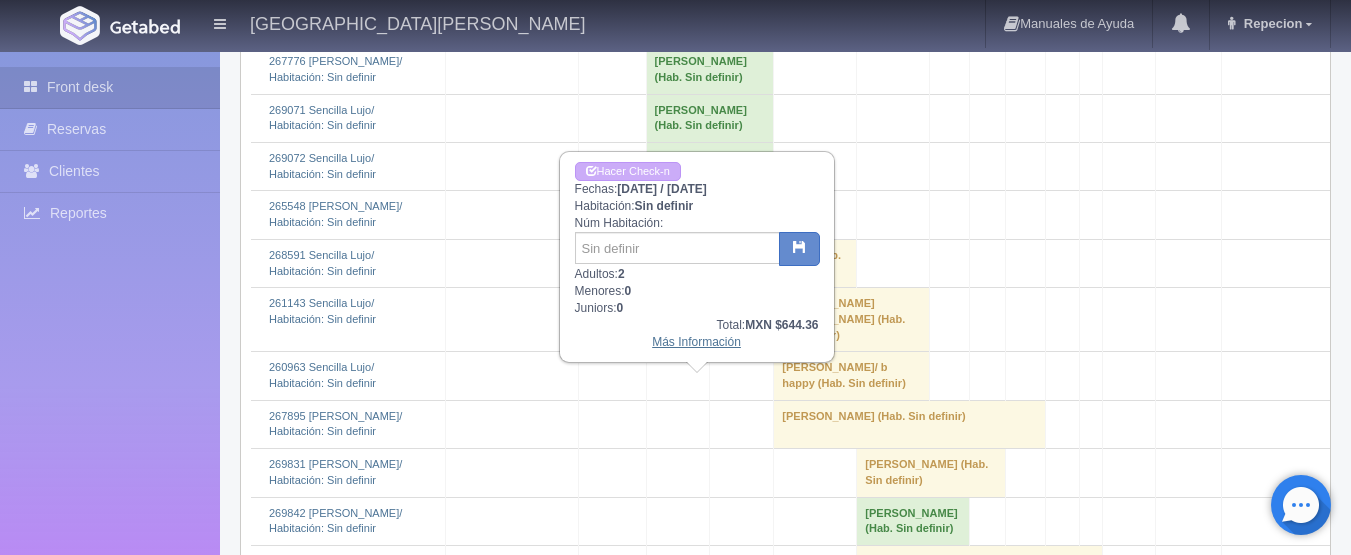click on "Más Información" at bounding box center (696, 342) 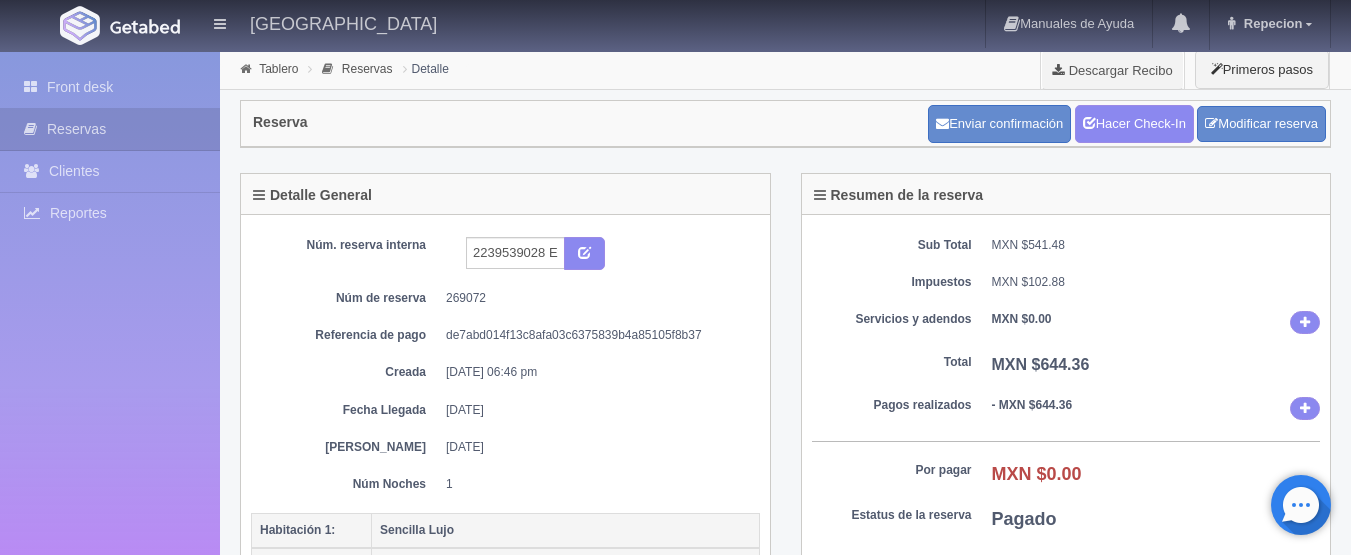 scroll, scrollTop: 0, scrollLeft: 0, axis: both 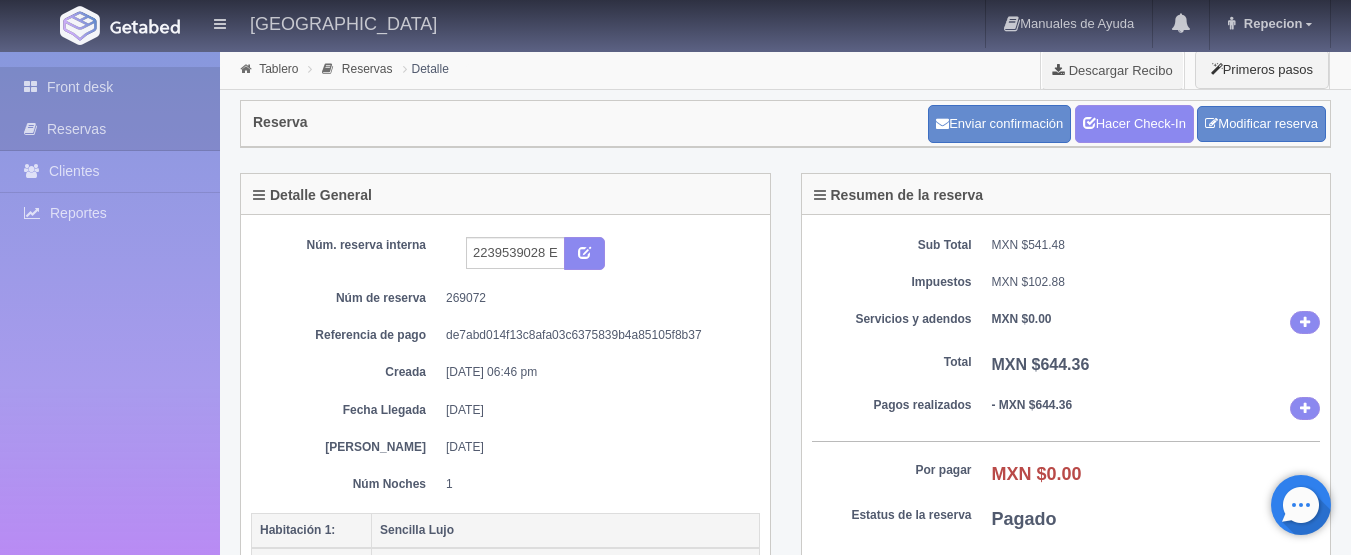 click on "Front desk" at bounding box center [110, 87] 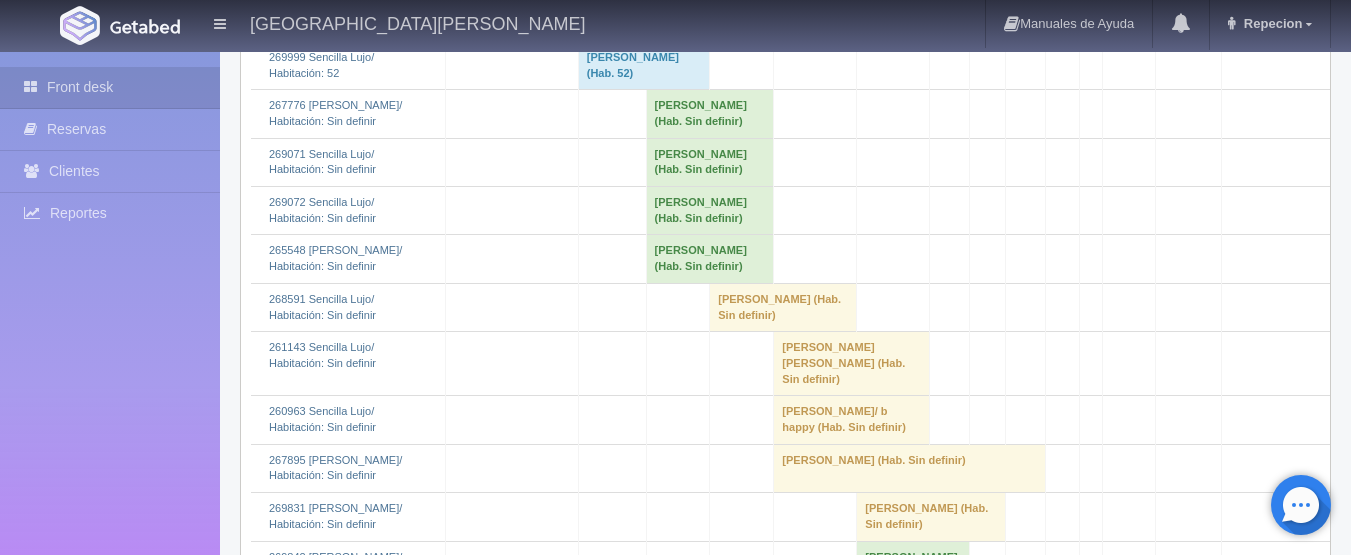 scroll, scrollTop: 4200, scrollLeft: 0, axis: vertical 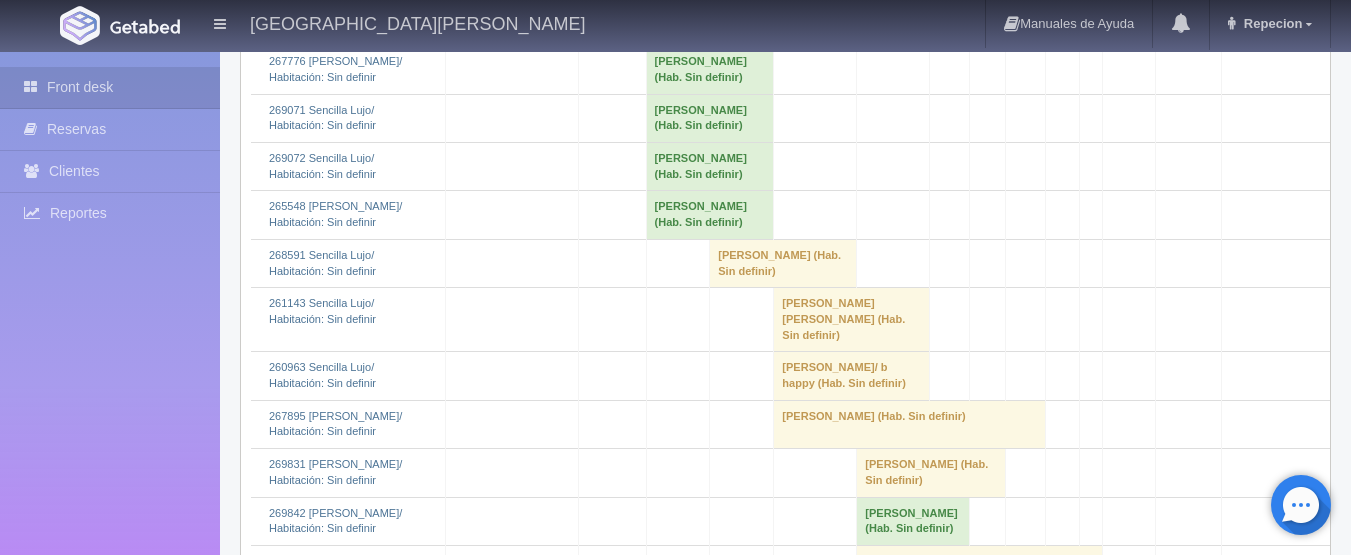 click on "[PERSON_NAME] 												(Hab. Sin definir)" at bounding box center [710, 167] 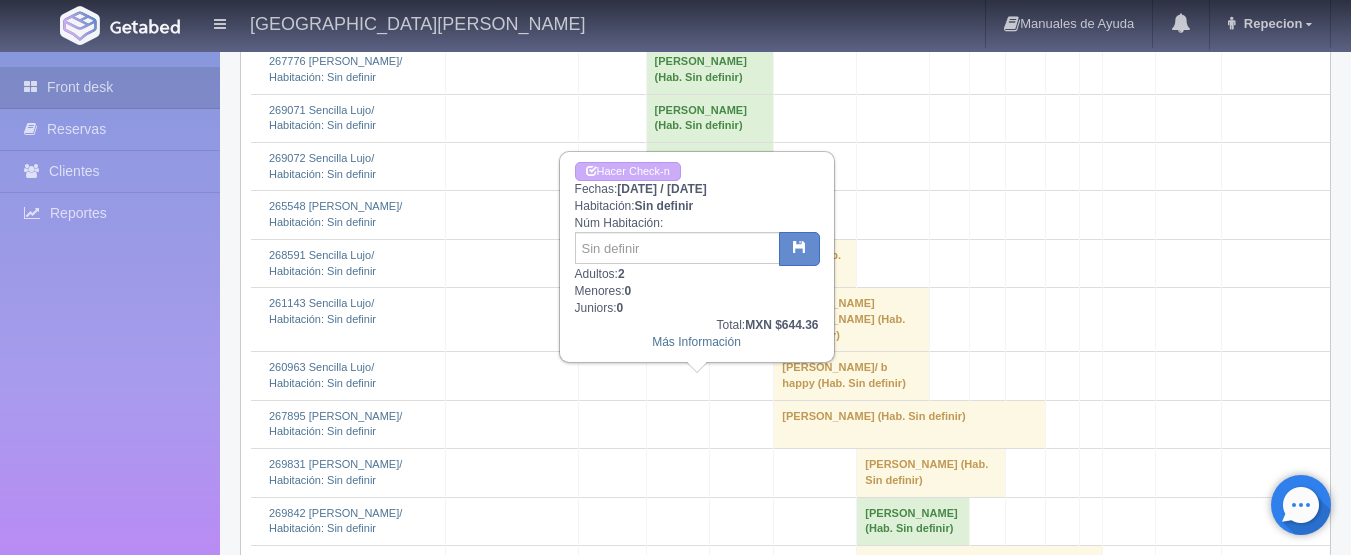 click on "[PERSON_NAME] 												(Hab. Sin definir)" at bounding box center [710, 167] 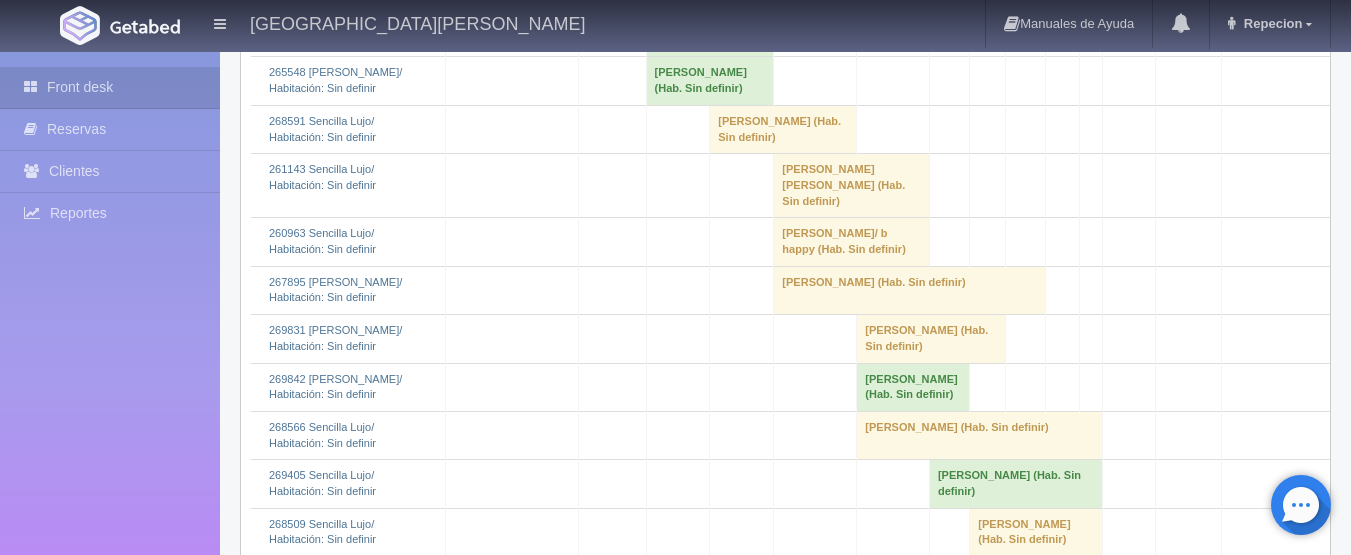 scroll, scrollTop: 4300, scrollLeft: 0, axis: vertical 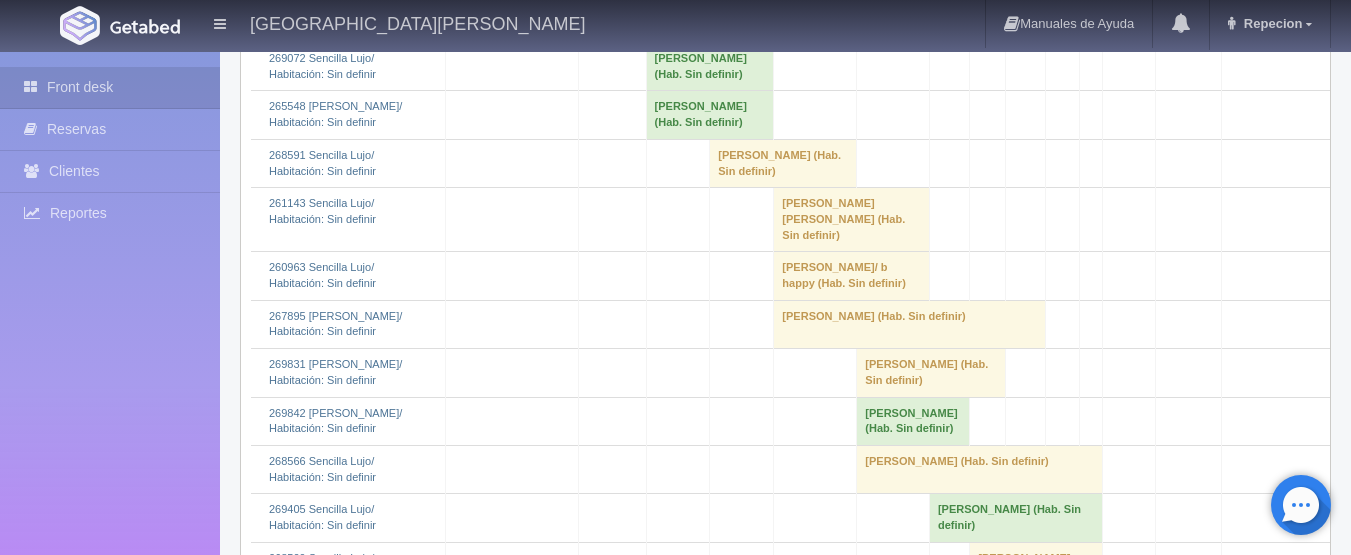 click on "Jacqueline Ornelas Gonzalez 												(Hab. Sin definir)" at bounding box center (710, 18) 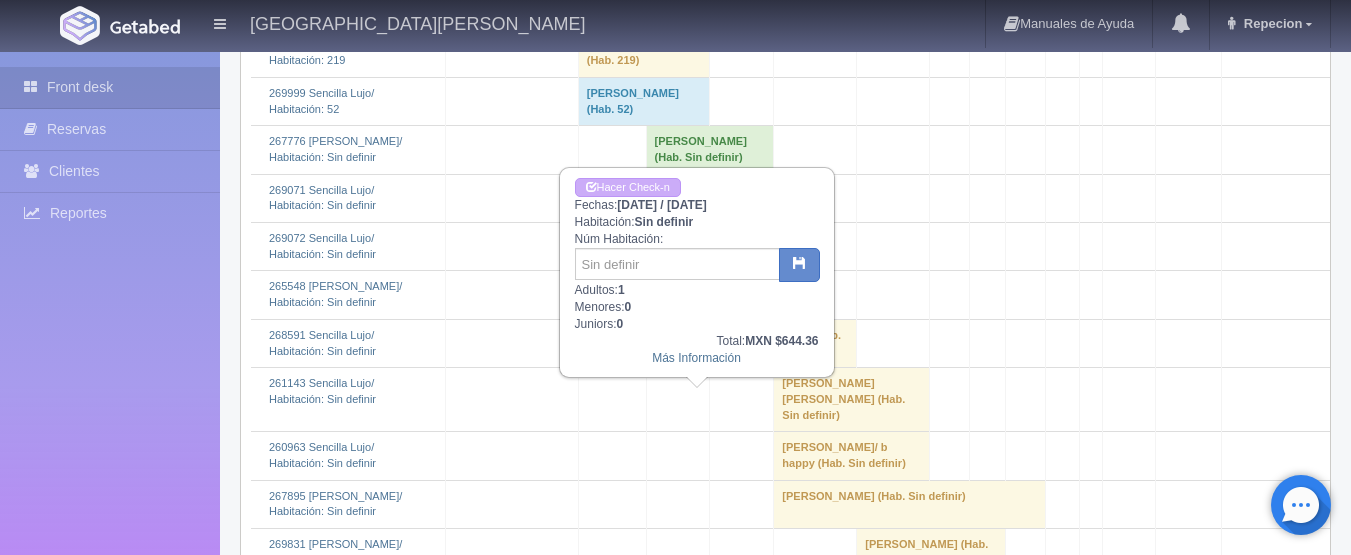 scroll, scrollTop: 4100, scrollLeft: 0, axis: vertical 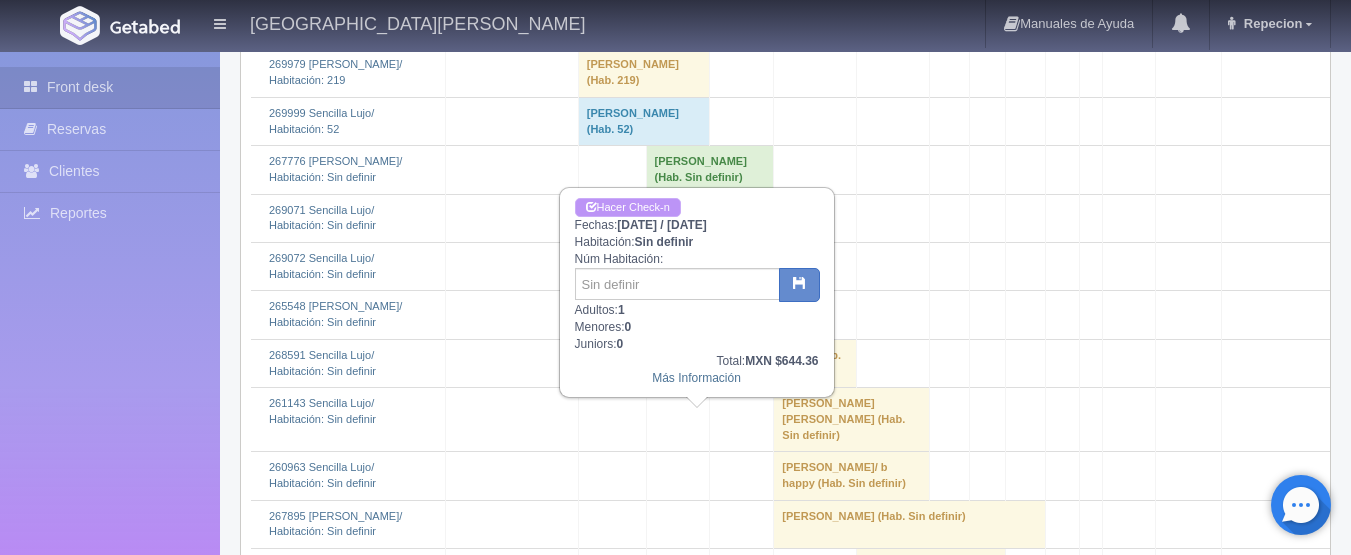 click on "Hacer Check-n" at bounding box center (628, 207) 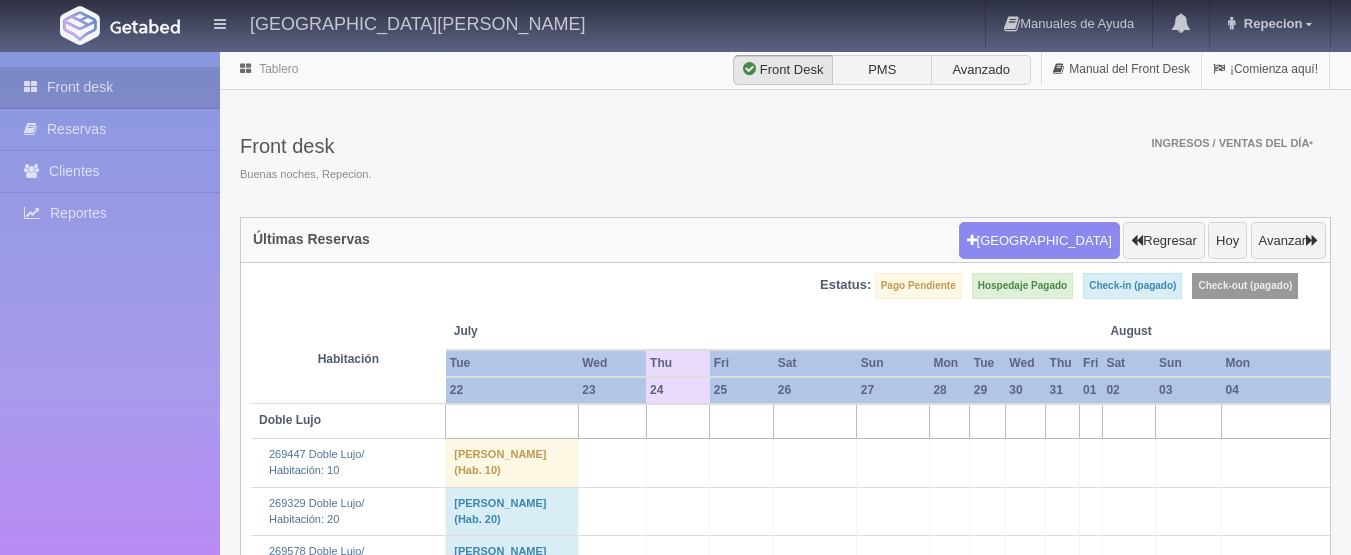scroll, scrollTop: 4100, scrollLeft: 0, axis: vertical 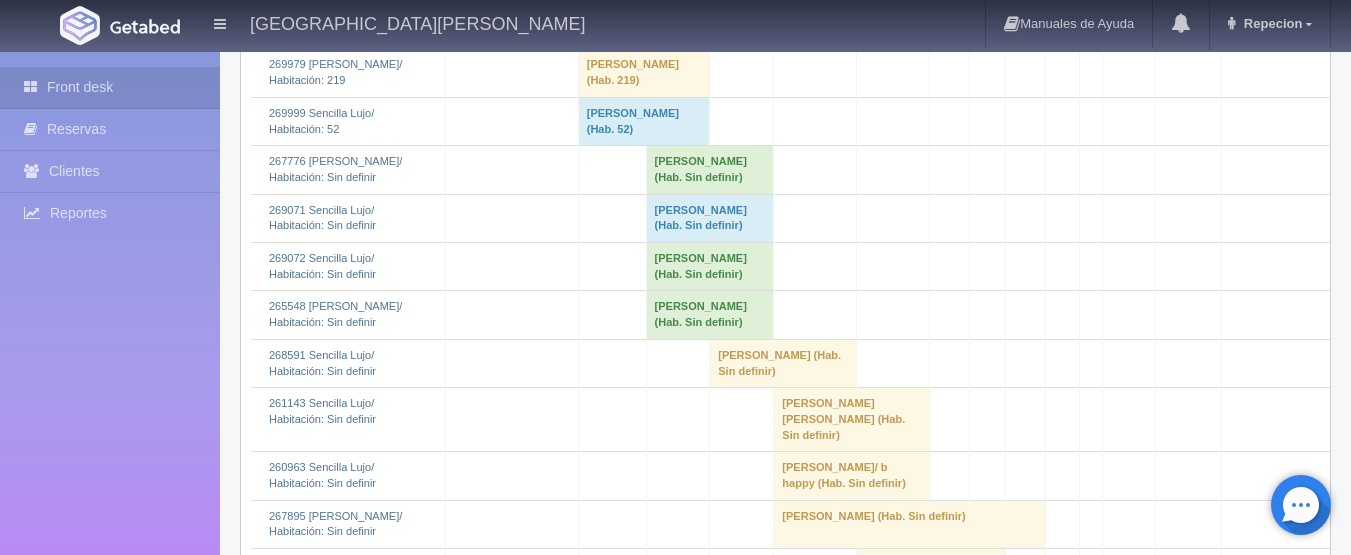 click on "[PERSON_NAME] 												(Hab. Sin definir)" at bounding box center (710, 267) 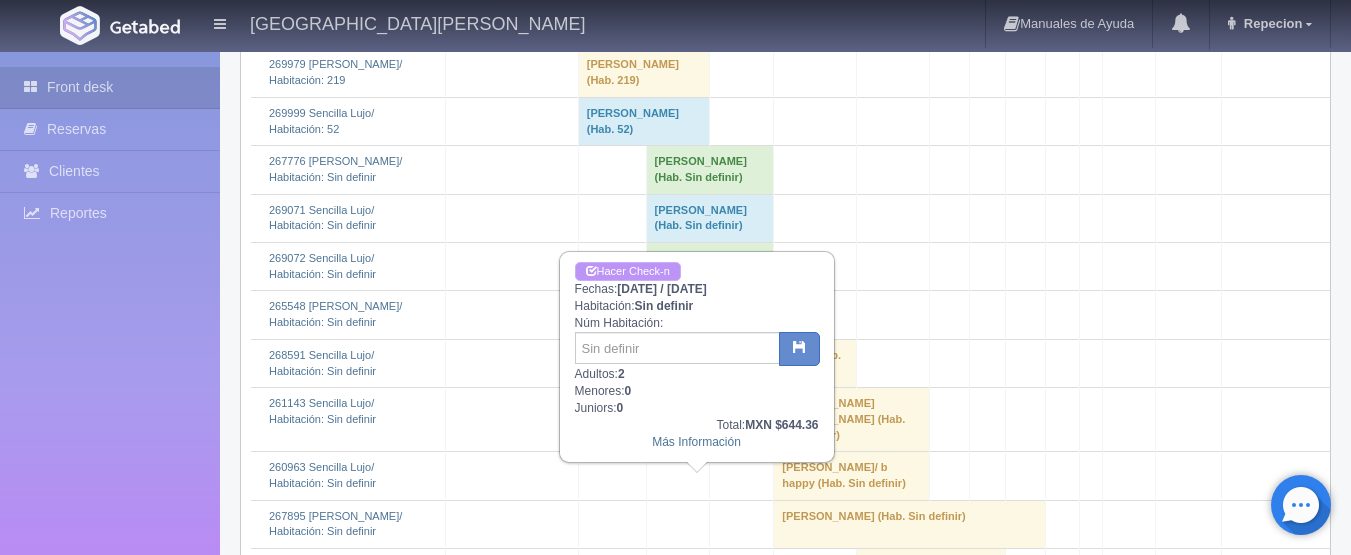 click on "Hacer Check-n" at bounding box center [628, 271] 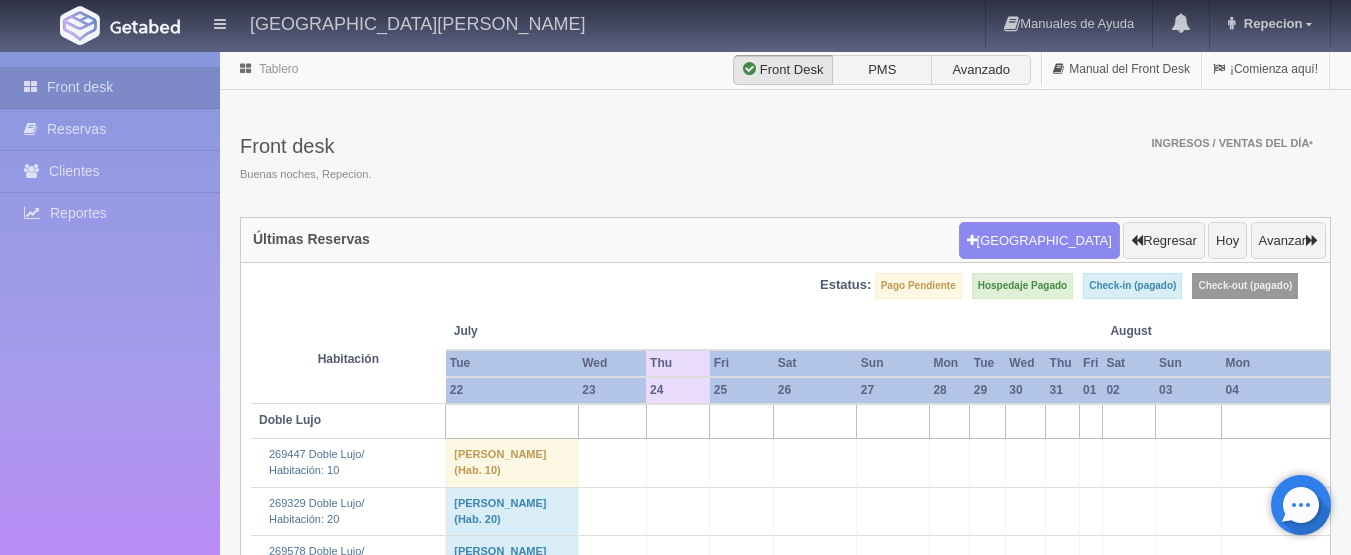 scroll, scrollTop: 4100, scrollLeft: 0, axis: vertical 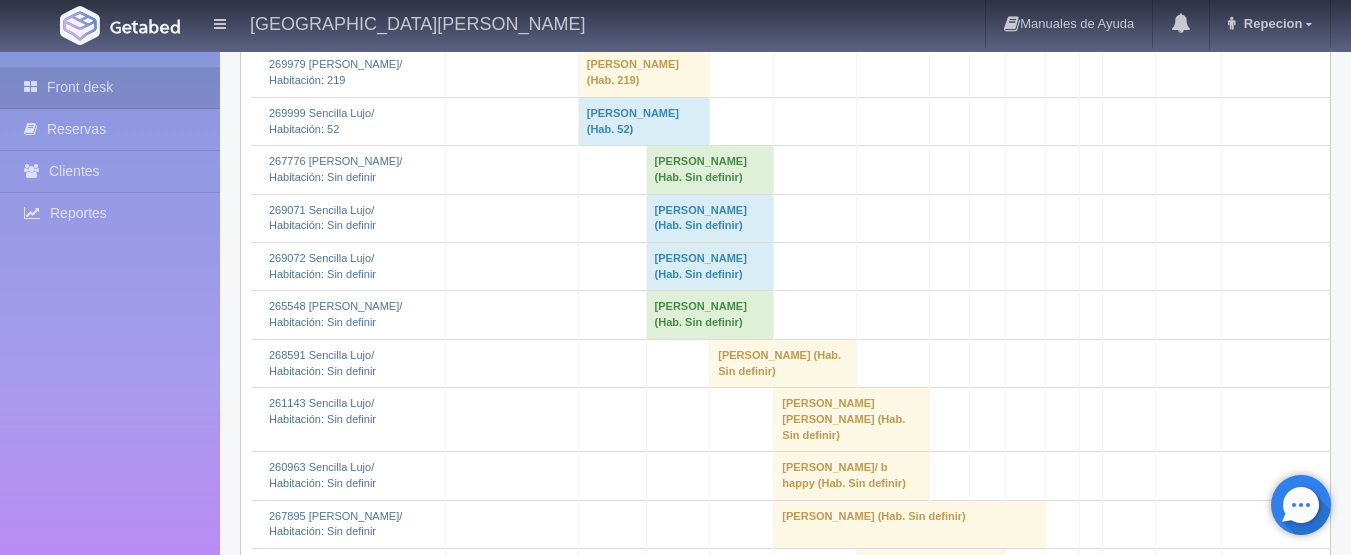 click on "[PERSON_NAME] 												(Hab. Sin definir)" at bounding box center (710, 218) 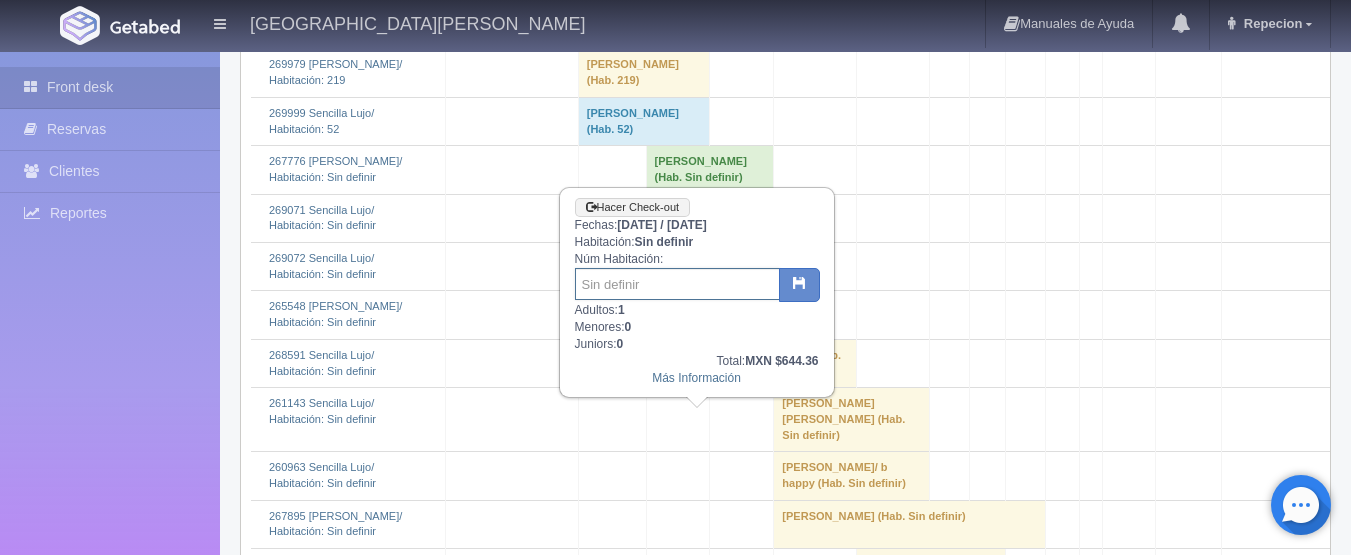 click at bounding box center [677, 284] 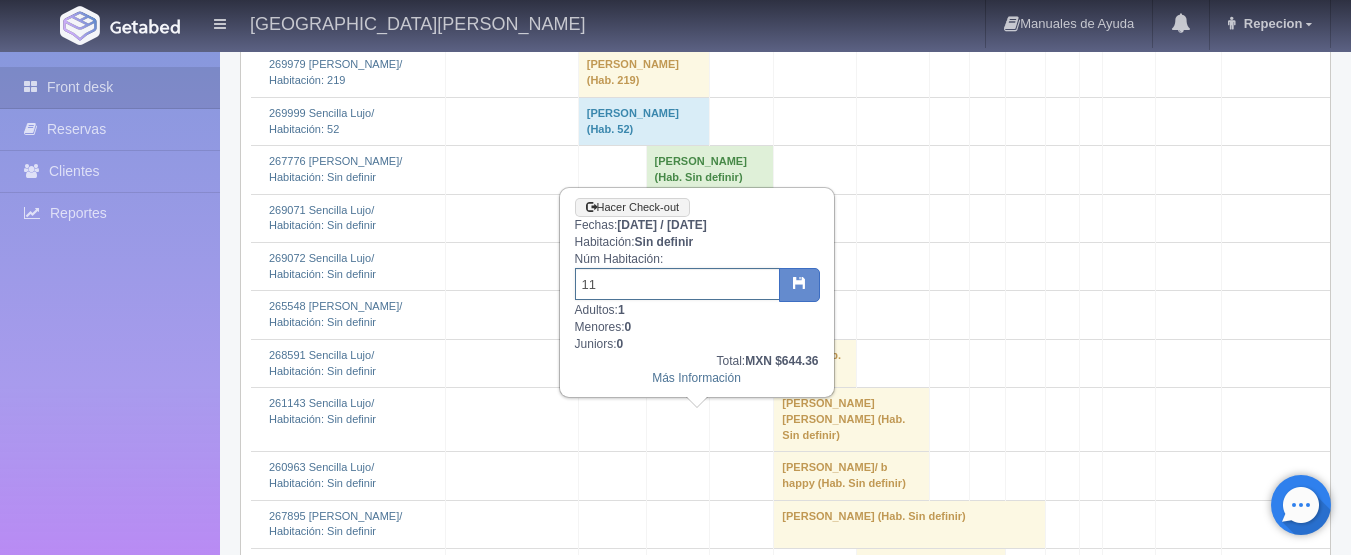 type on "1" 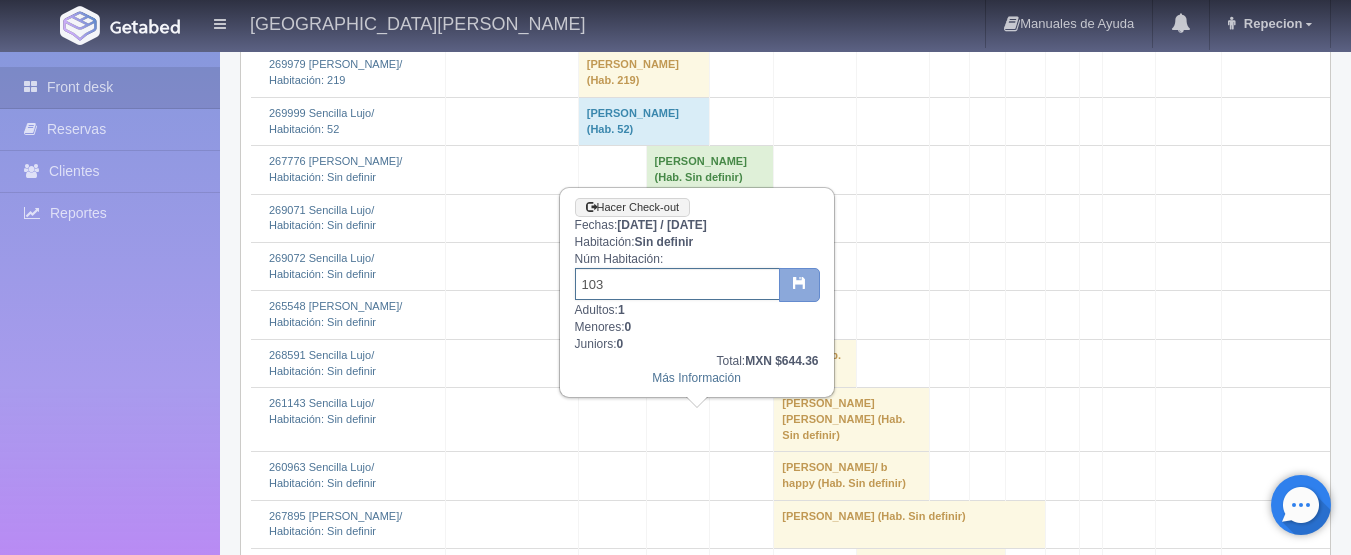 type on "103" 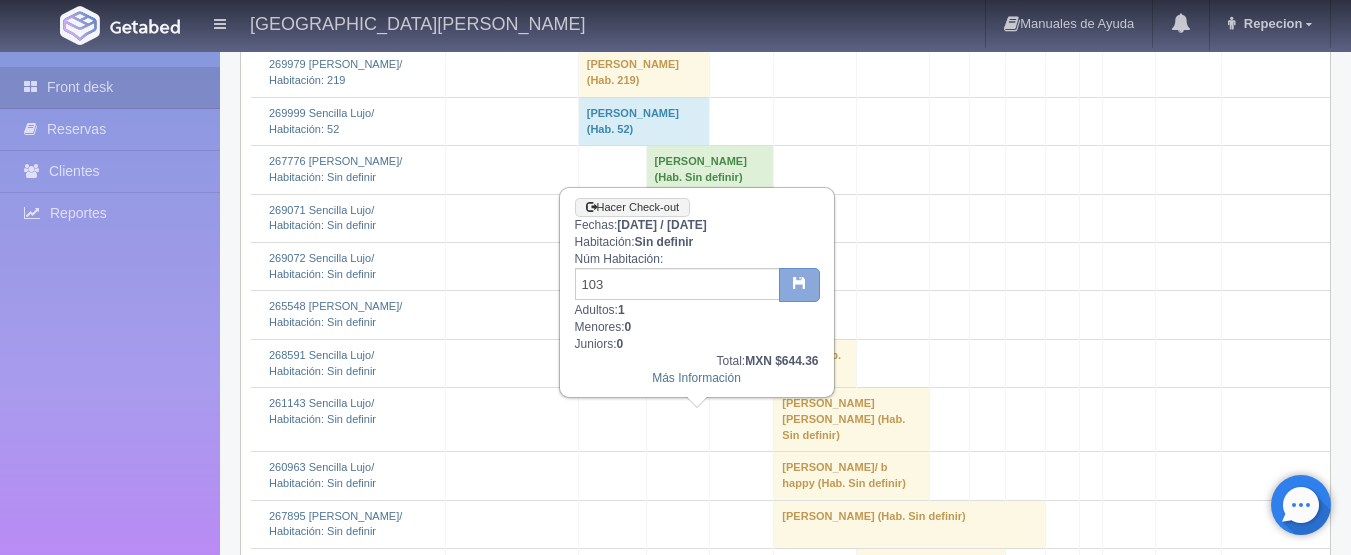 click at bounding box center [799, 285] 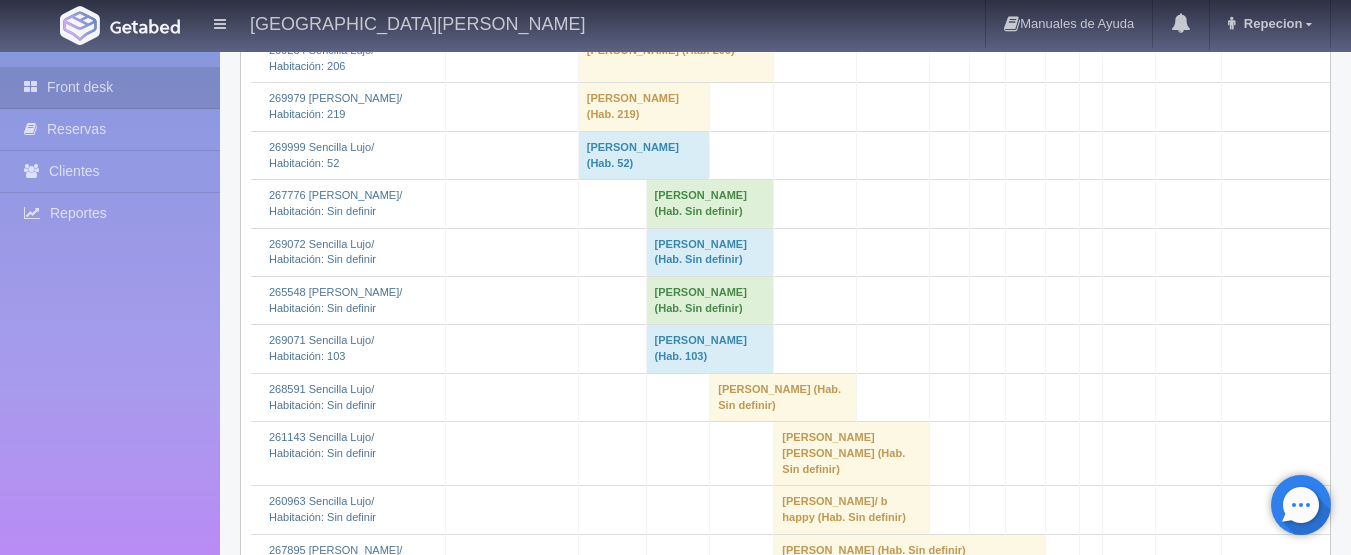 scroll, scrollTop: 4200, scrollLeft: 0, axis: vertical 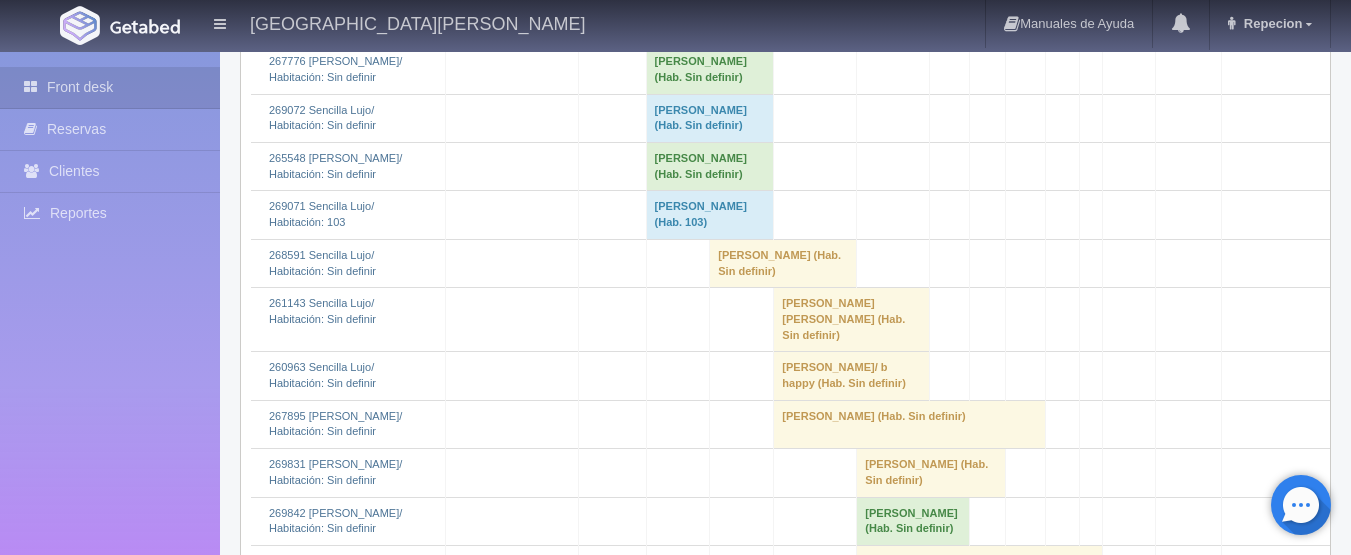 click on "[PERSON_NAME] 												(Hab. Sin definir)" at bounding box center (710, 118) 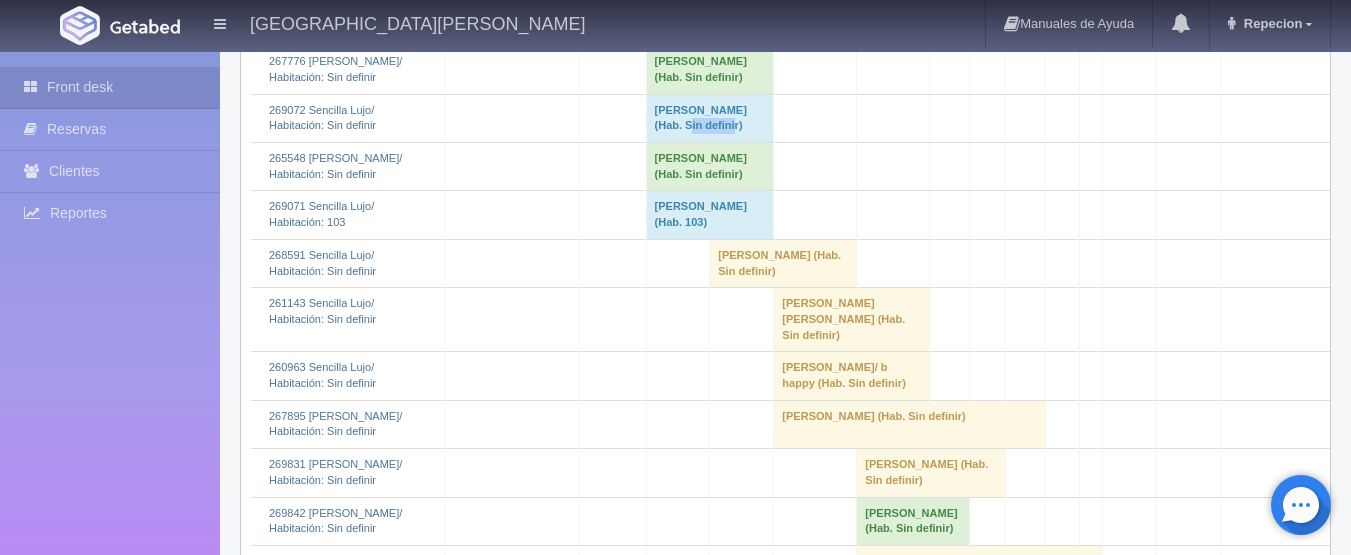 click on "[PERSON_NAME] 												(Hab. Sin definir)" at bounding box center (710, 118) 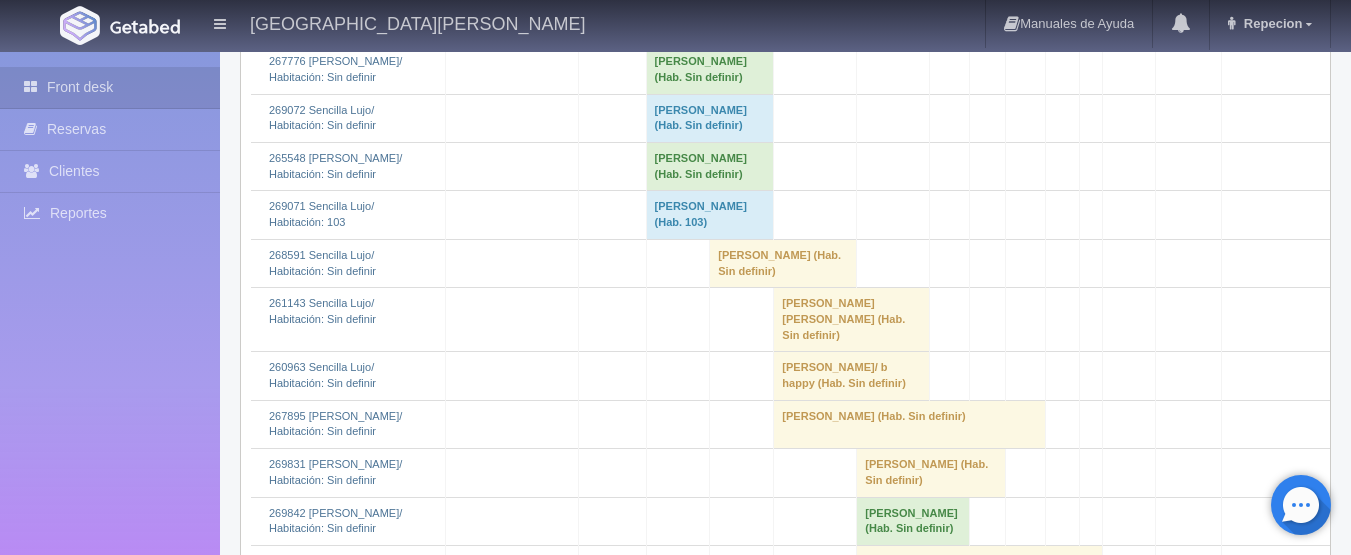 click on "[PERSON_NAME] 												(Hab. Sin definir)" at bounding box center (710, 118) 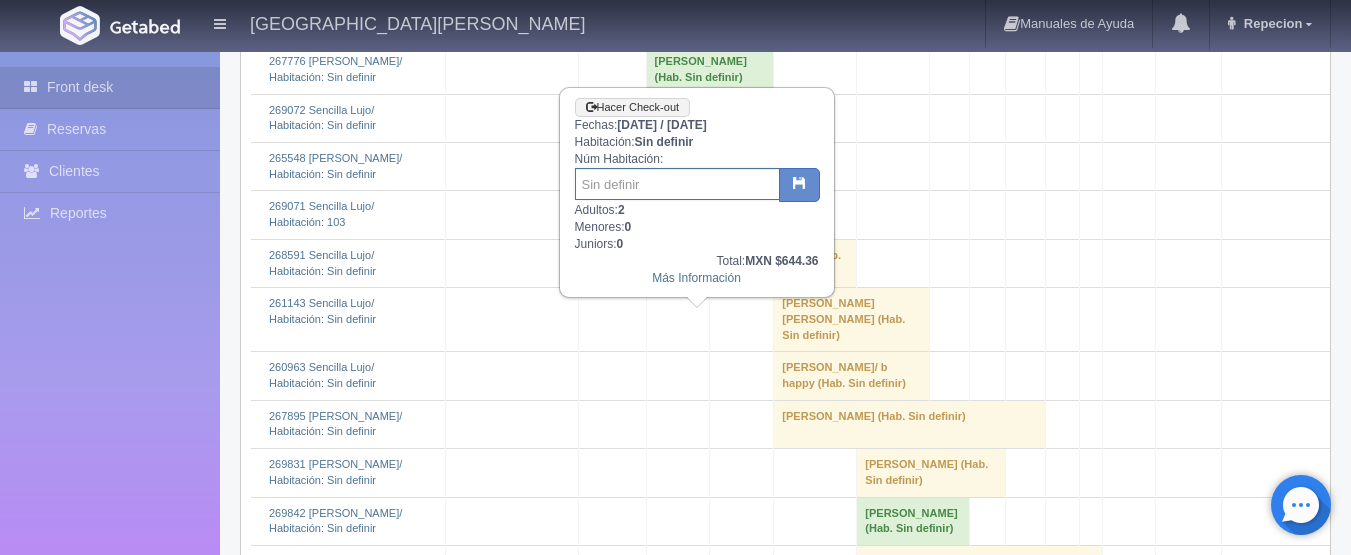 click at bounding box center (677, 184) 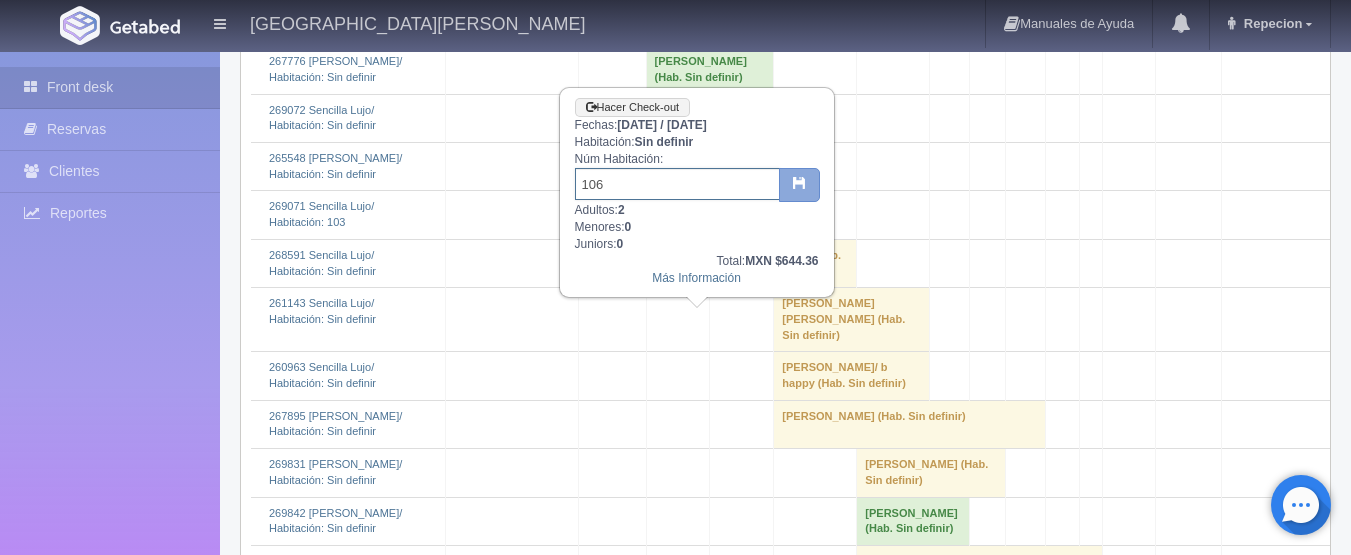 type on "106" 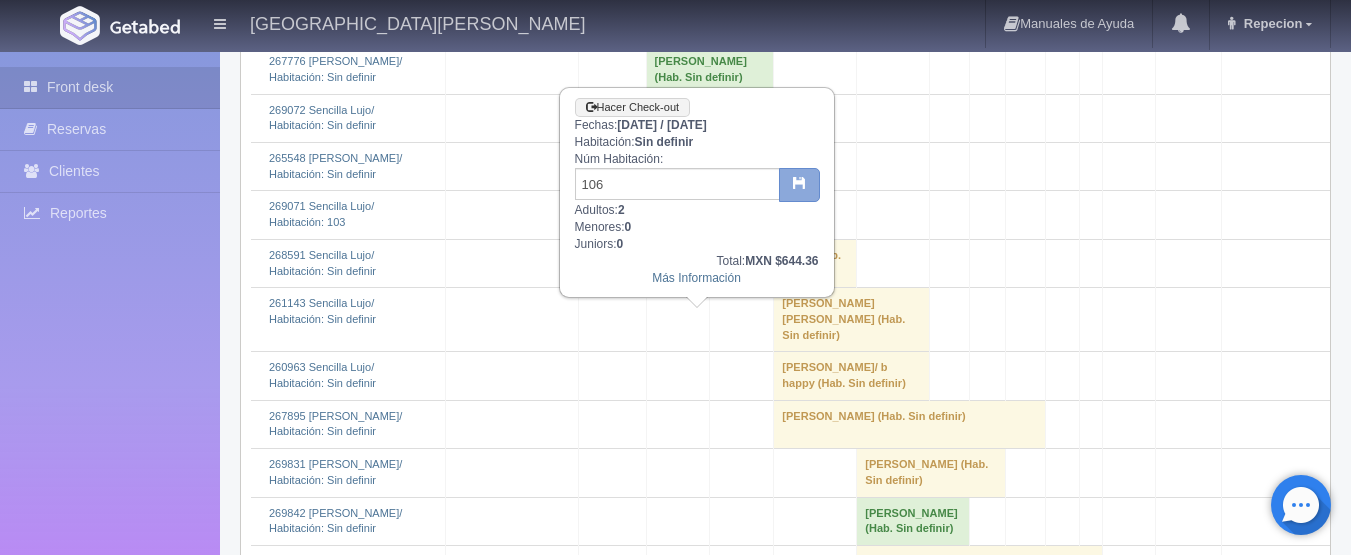 click at bounding box center [799, 185] 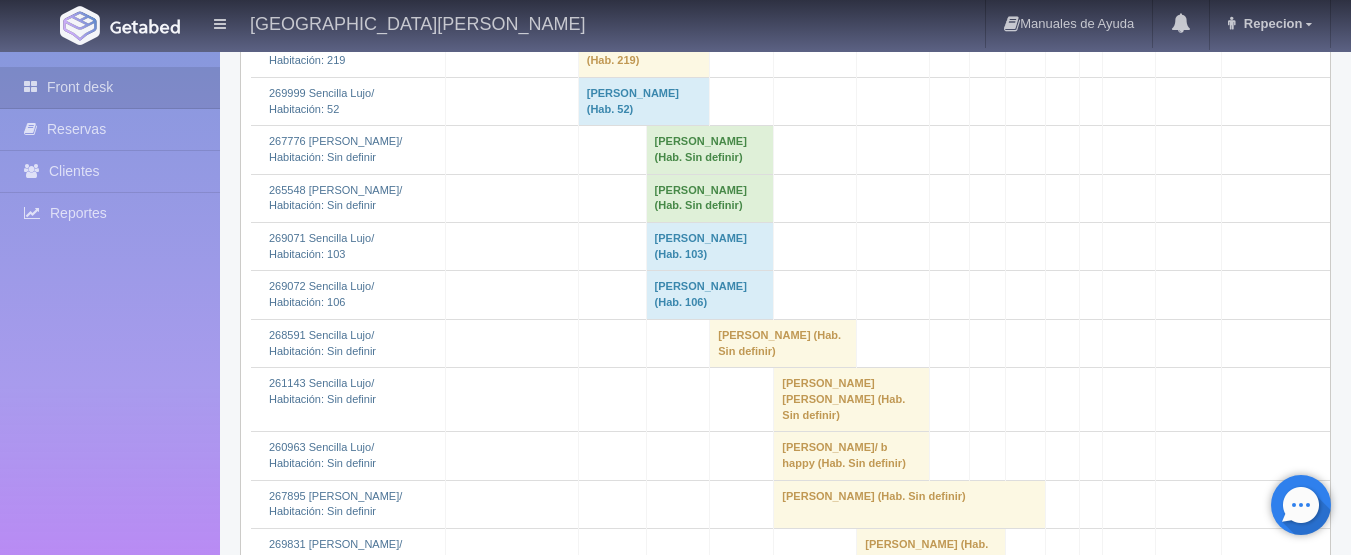 scroll, scrollTop: 4300, scrollLeft: 0, axis: vertical 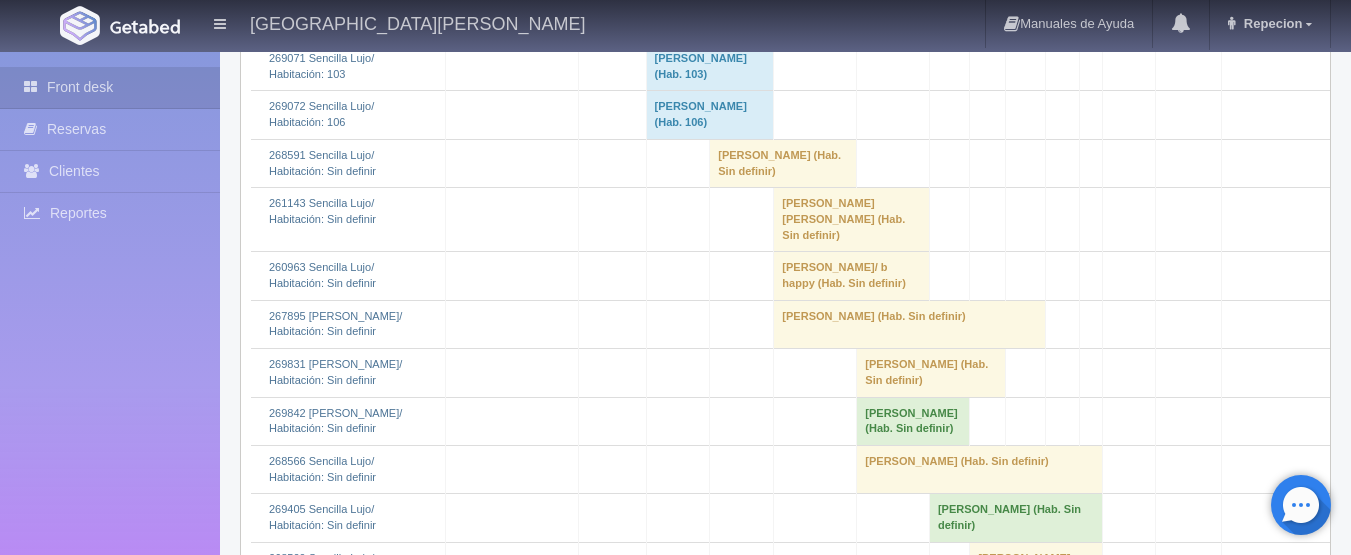 click on "[PERSON_NAME] 												(Hab. Sin definir)" at bounding box center (710, -30) 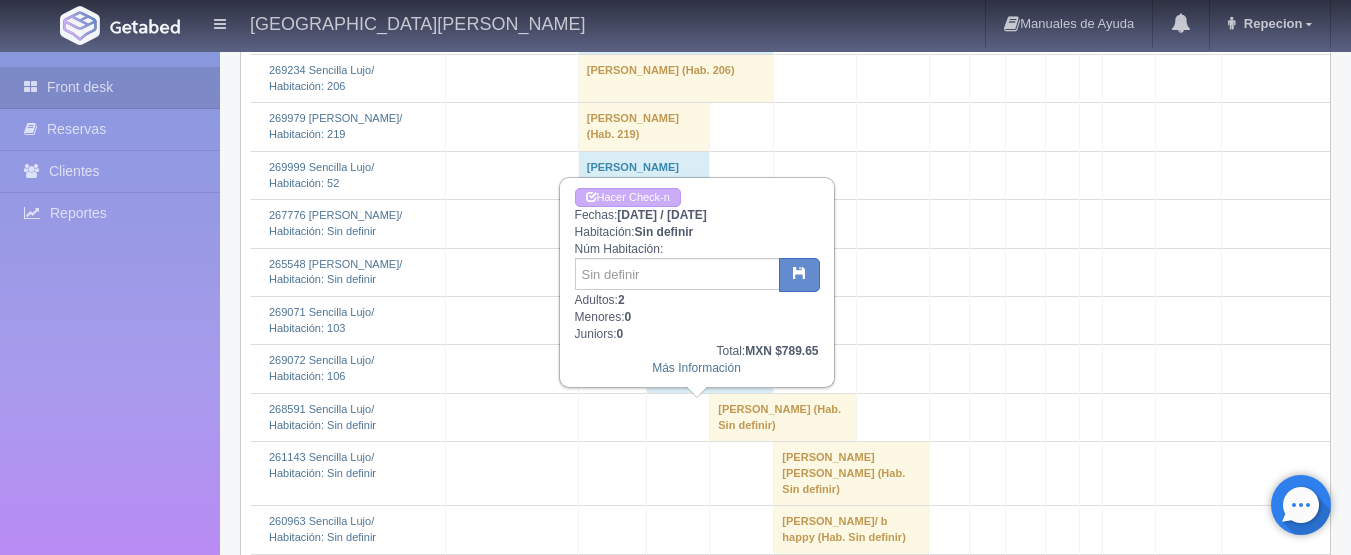scroll, scrollTop: 4000, scrollLeft: 0, axis: vertical 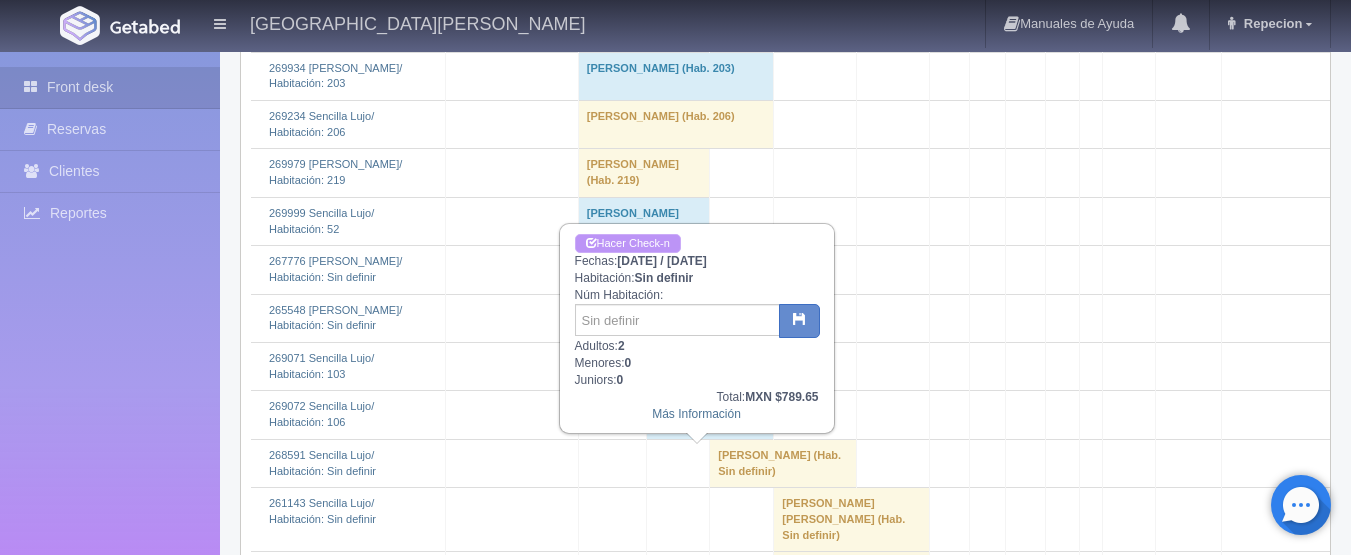 click on "Hacer Check-n" at bounding box center [628, 243] 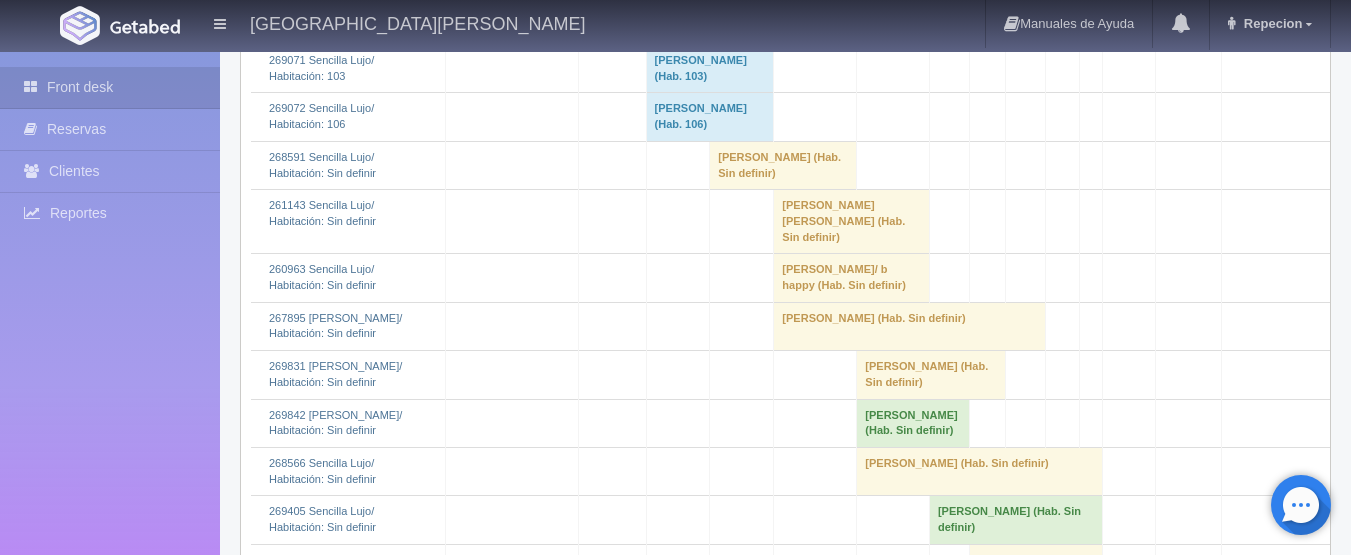 scroll, scrollTop: 4300, scrollLeft: 0, axis: vertical 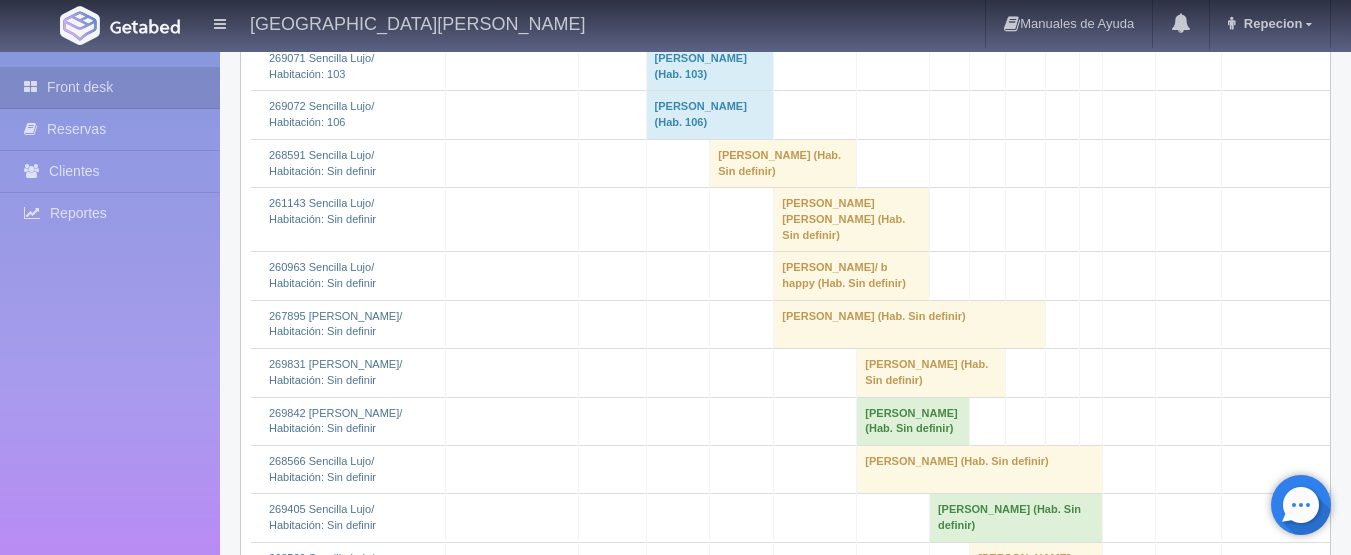 click on "[PERSON_NAME] 												(Hab. Sin definir)" at bounding box center [710, -30] 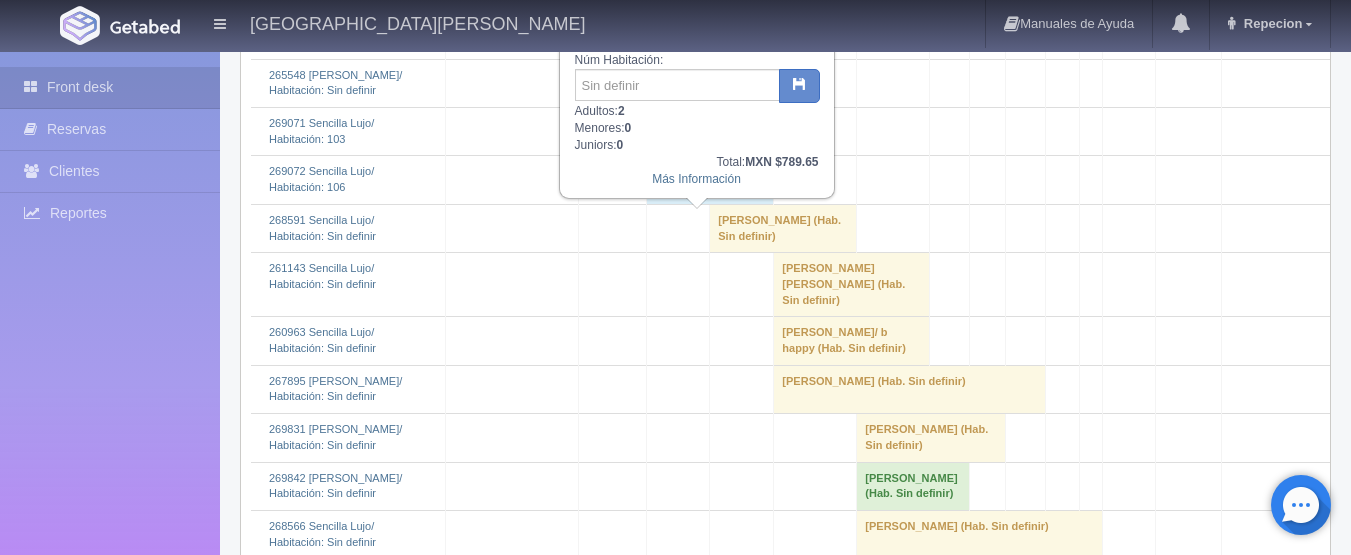 scroll, scrollTop: 4200, scrollLeft: 0, axis: vertical 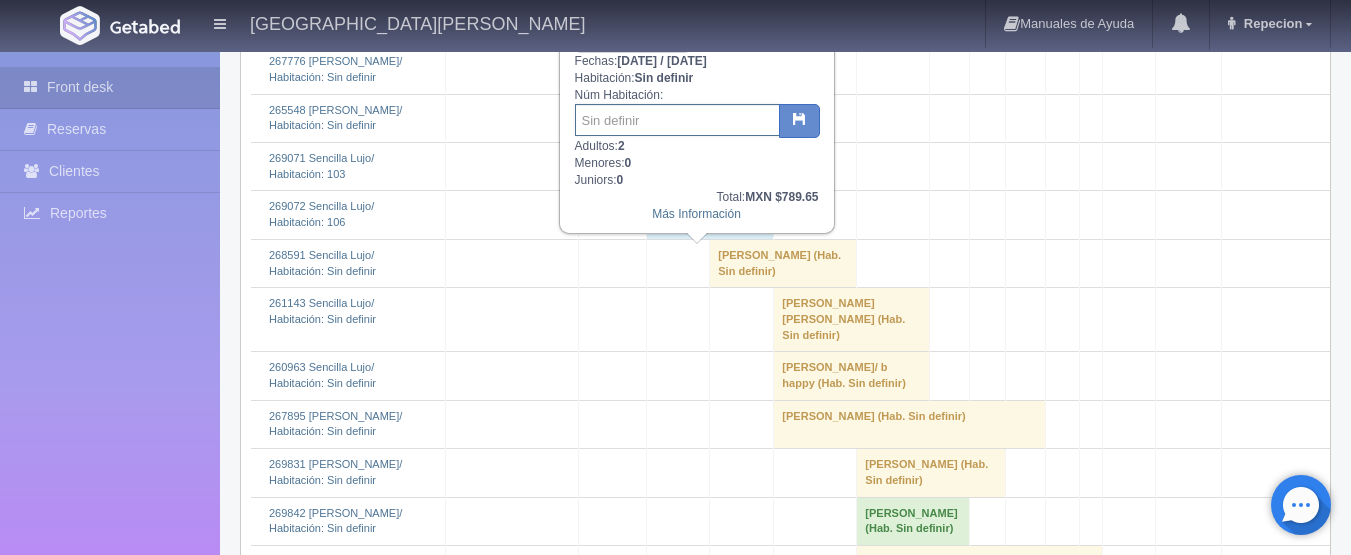 click at bounding box center (677, 120) 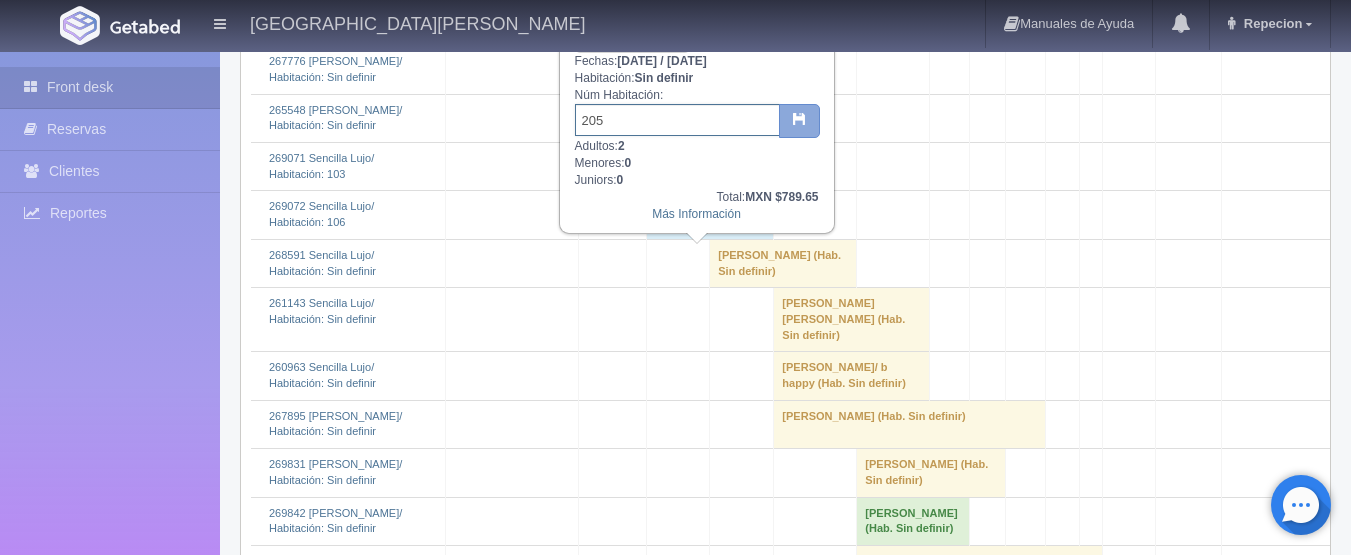 type on "205" 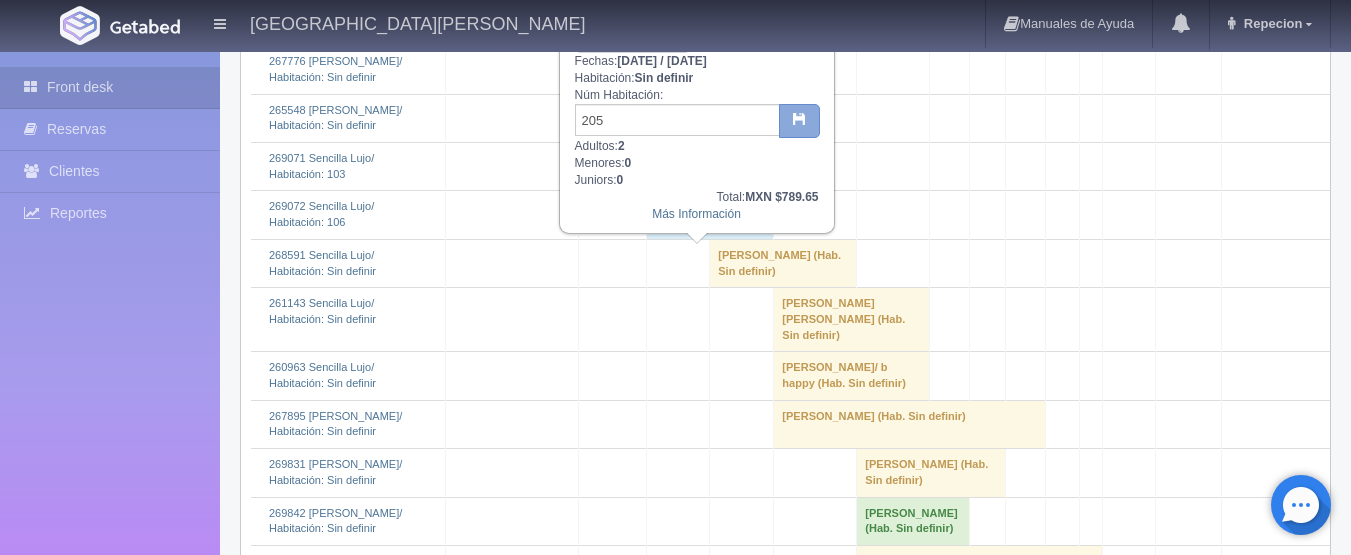 drag, startPoint x: 794, startPoint y: 118, endPoint x: 775, endPoint y: 108, distance: 21.470911 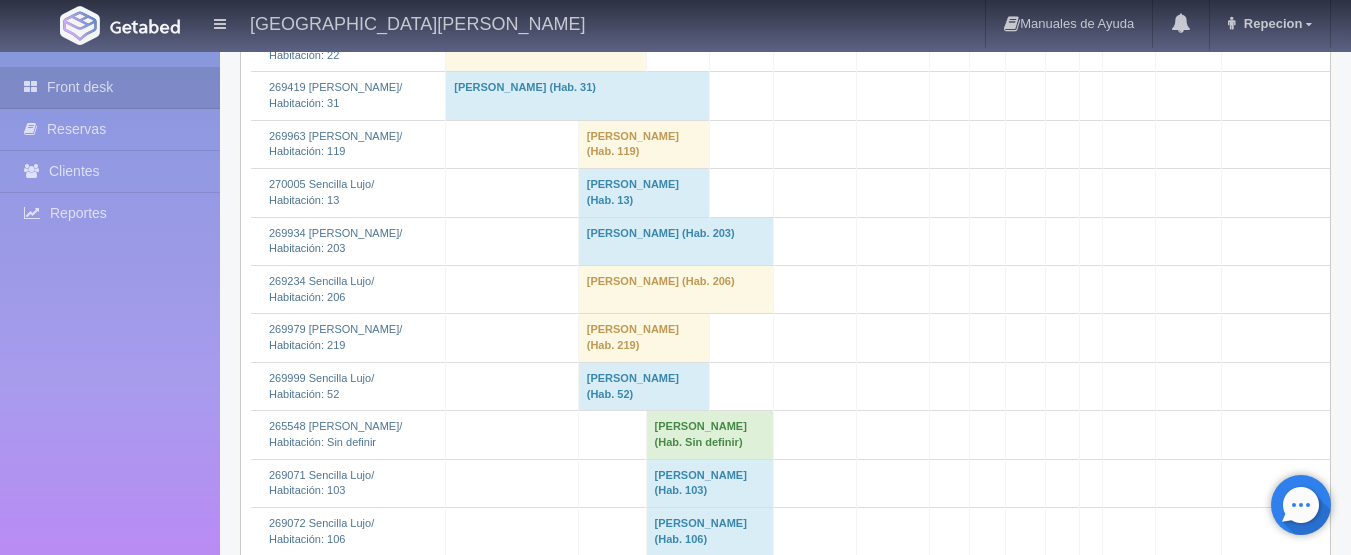 scroll, scrollTop: 4300, scrollLeft: 0, axis: vertical 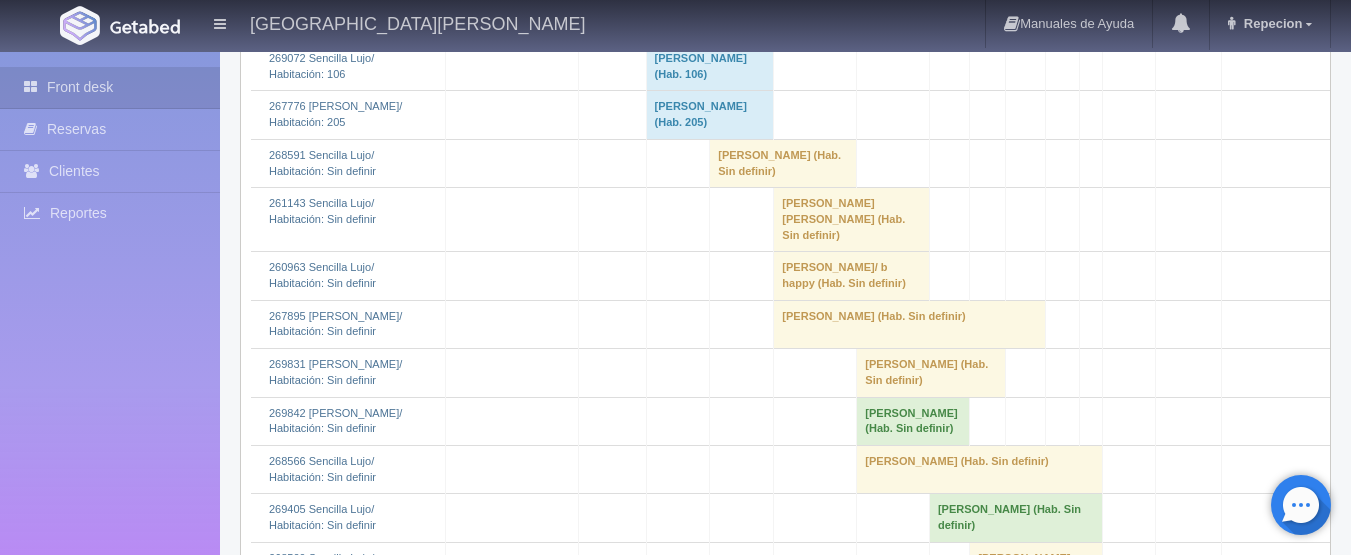 click on "[PERSON_NAME] 												(Hab. 205)" at bounding box center [710, 115] 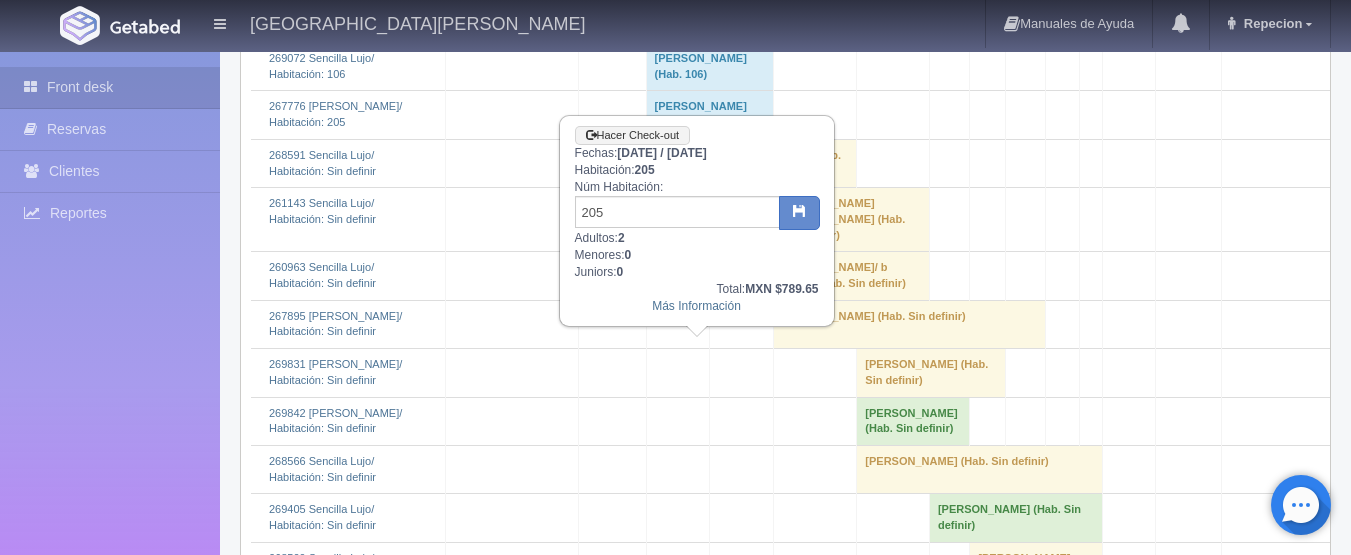 click on "[PERSON_NAME] 												(Hab. 205)" at bounding box center (710, 115) 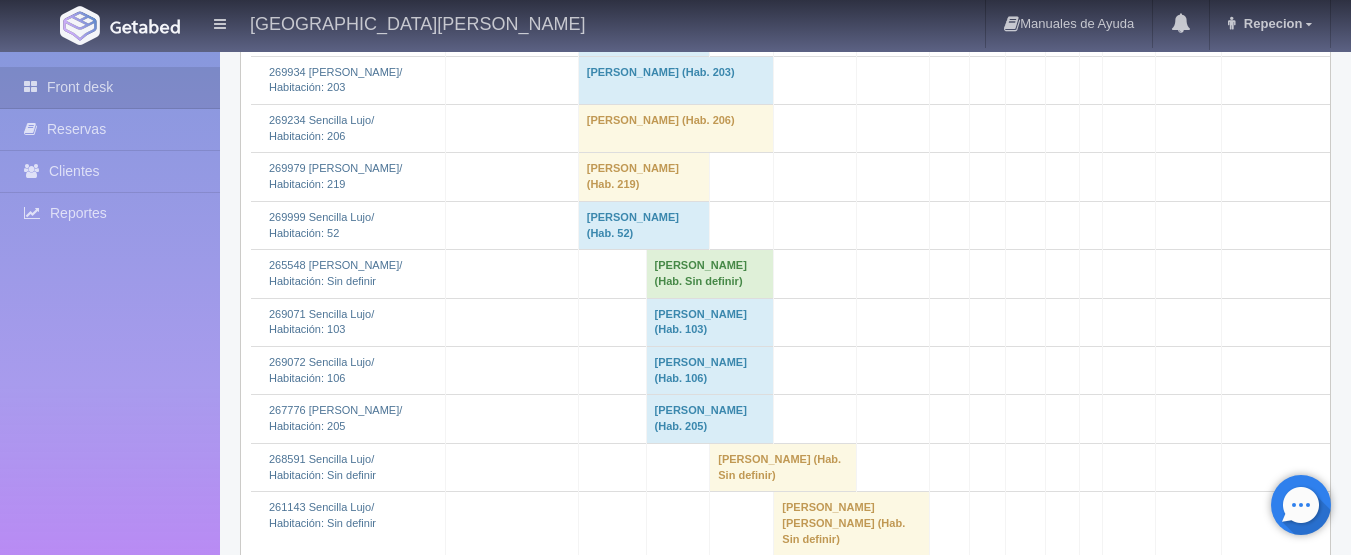 scroll, scrollTop: 3900, scrollLeft: 0, axis: vertical 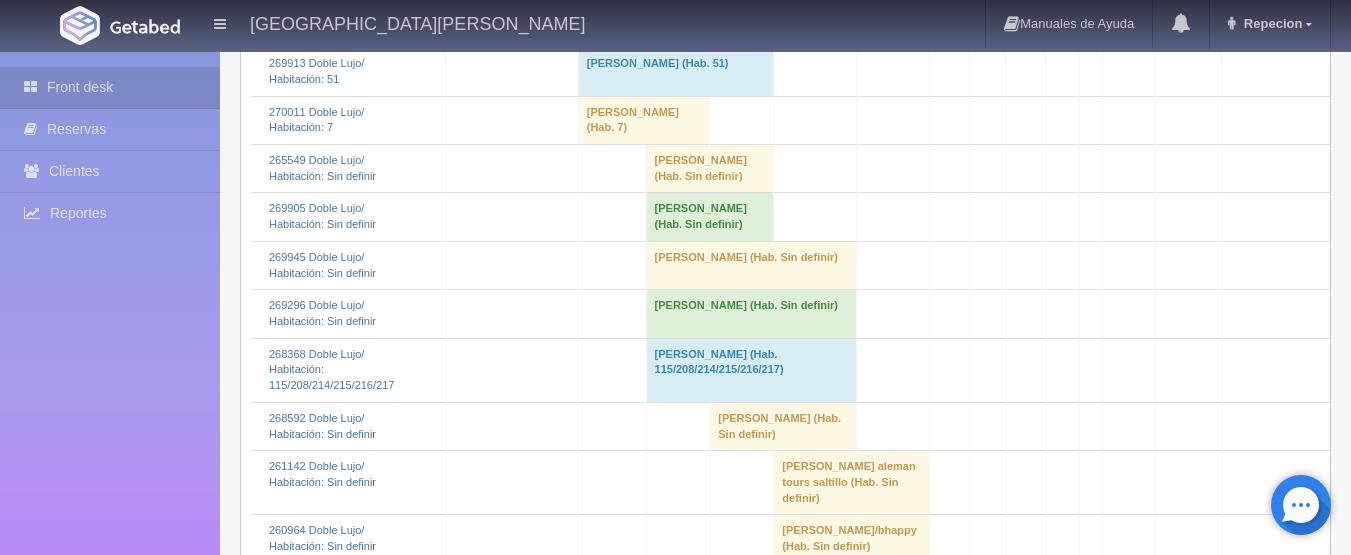 click on "LUIS MANUEL MADRID QUIJADA 												(Hab. Sin definir)" at bounding box center [710, 169] 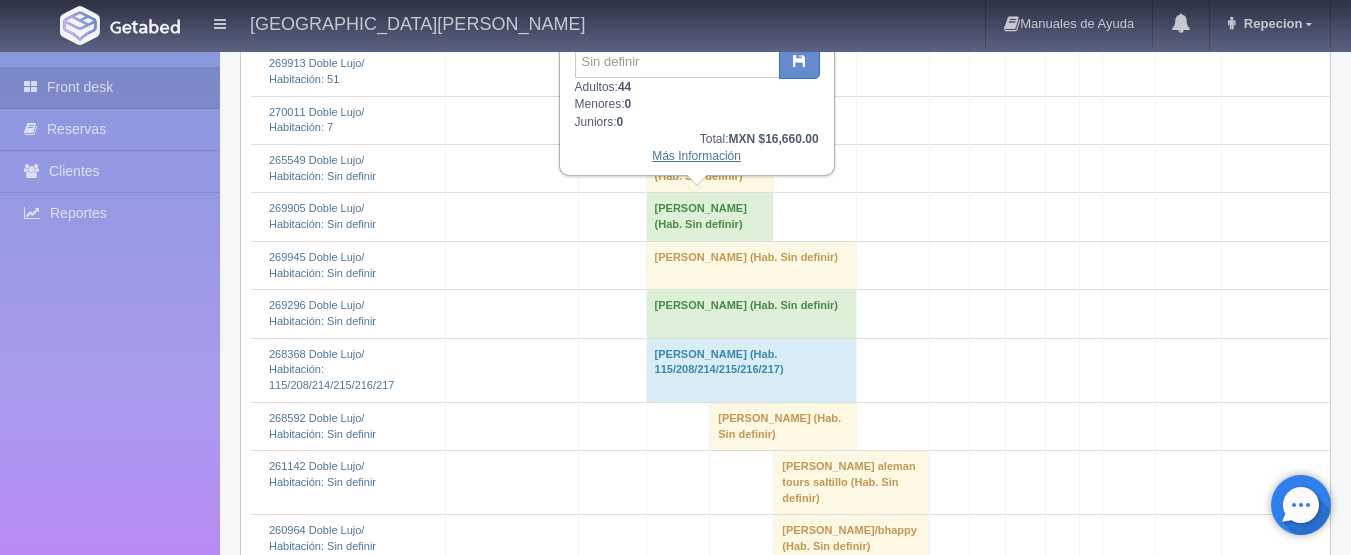 click on "Más Información" at bounding box center (696, 156) 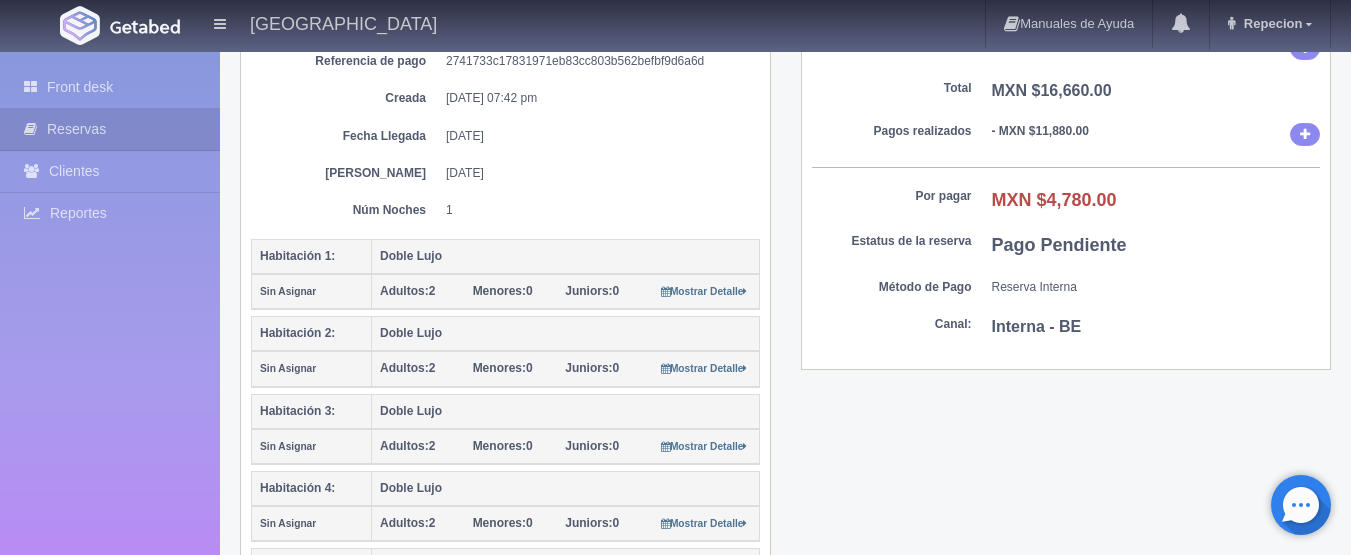scroll, scrollTop: 300, scrollLeft: 0, axis: vertical 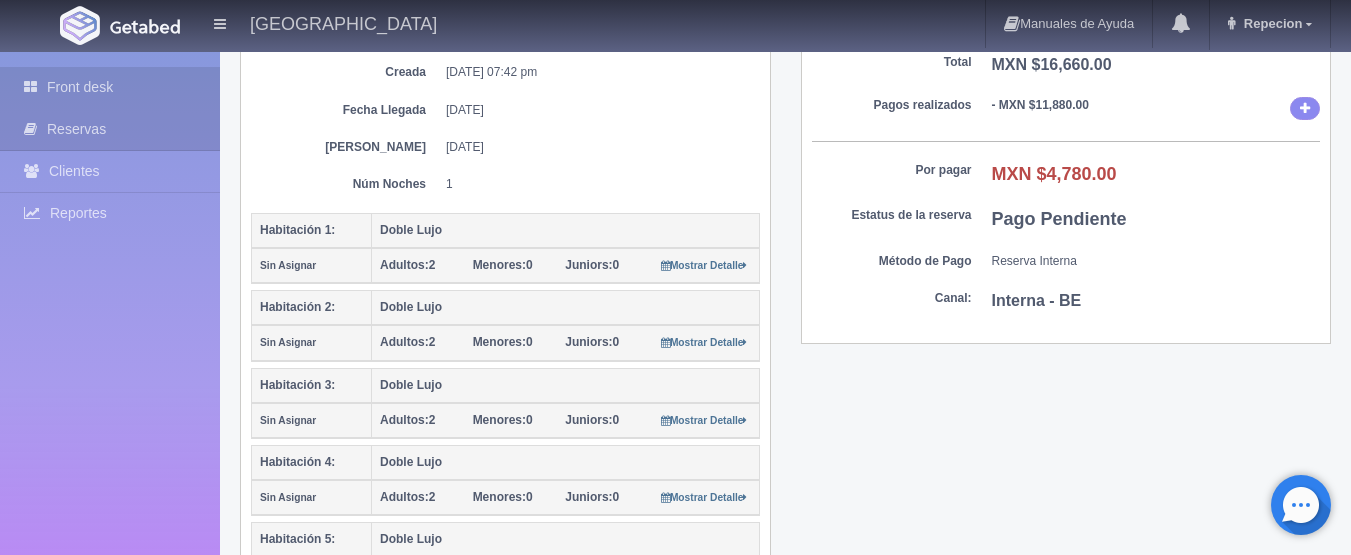 click on "Front desk" at bounding box center [110, 87] 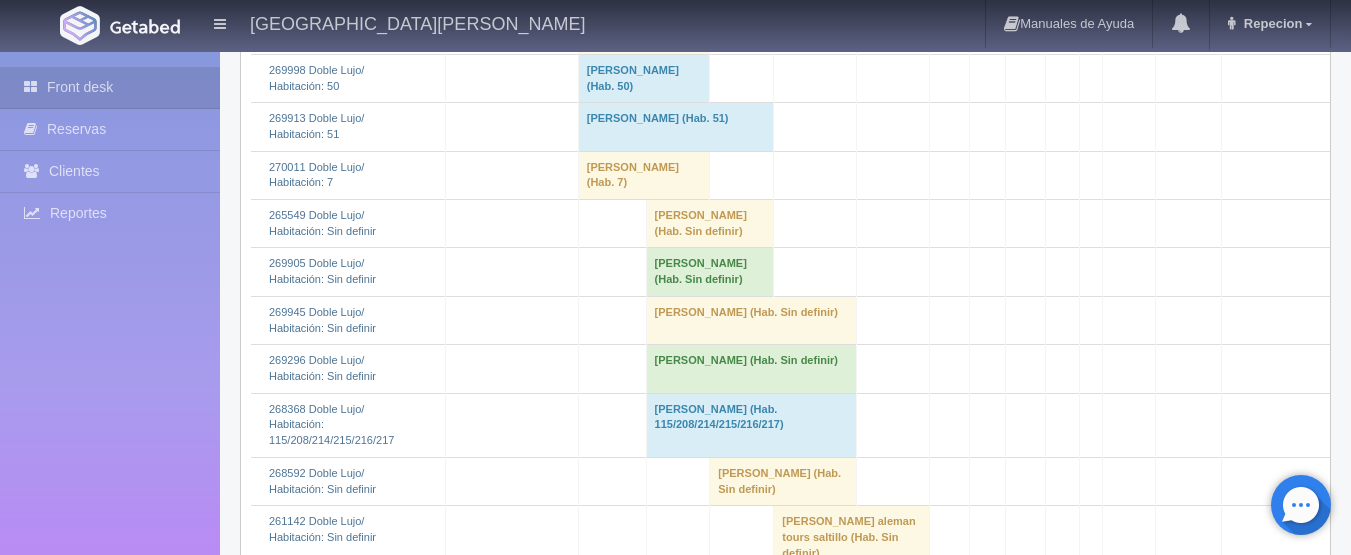 scroll, scrollTop: 1600, scrollLeft: 0, axis: vertical 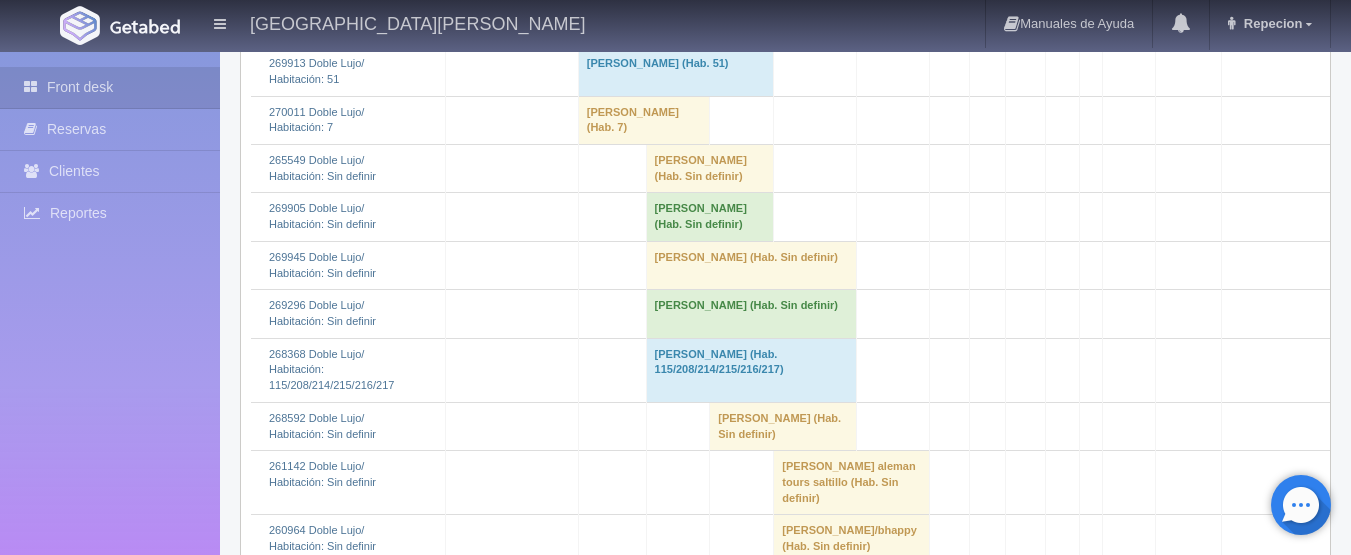 click on "Lina Mora 												(Hab. Sin definir)" at bounding box center [710, 217] 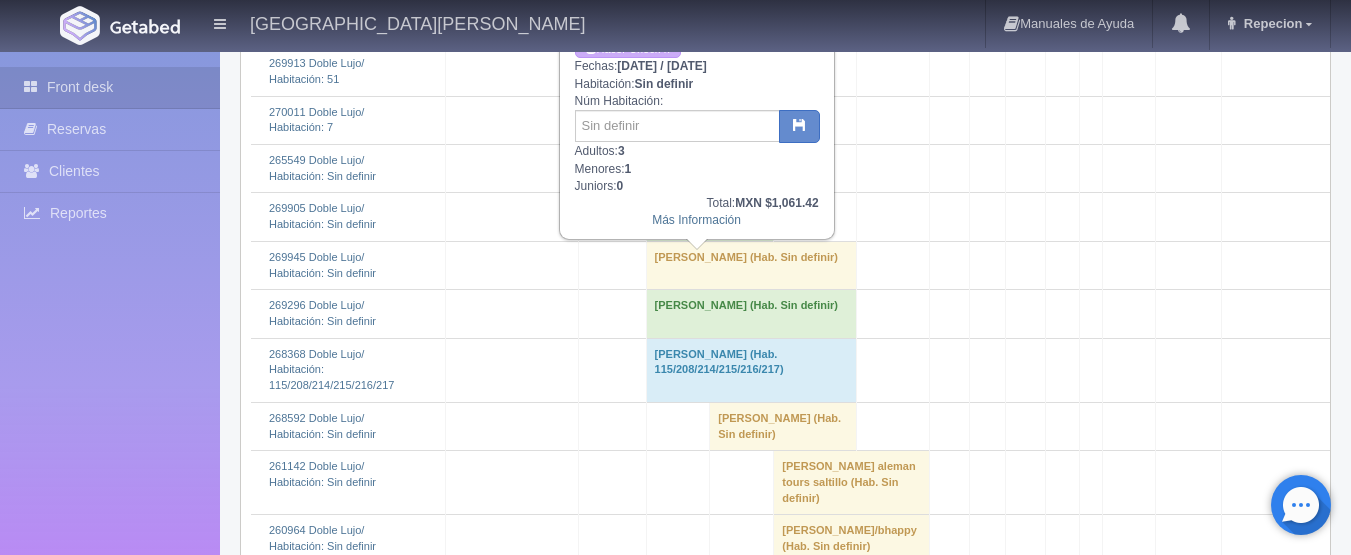 click on "Lina Mora 												(Hab. Sin definir)" at bounding box center [710, 217] 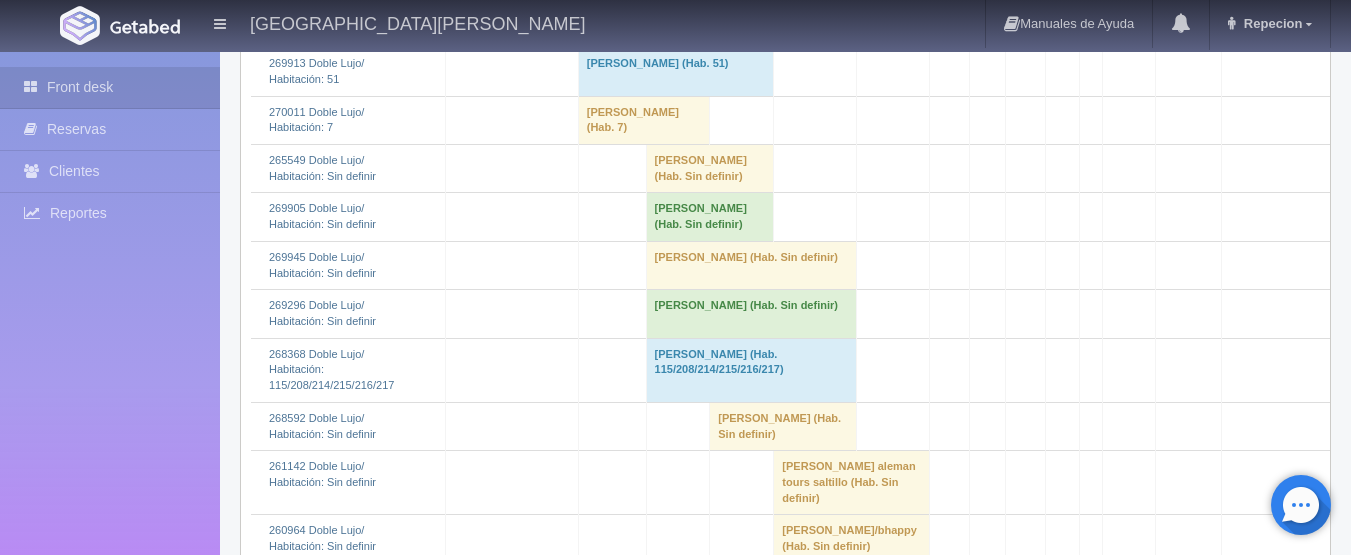 click on "Iris Heredia 												(Hab. Sin definir)" at bounding box center (751, 265) 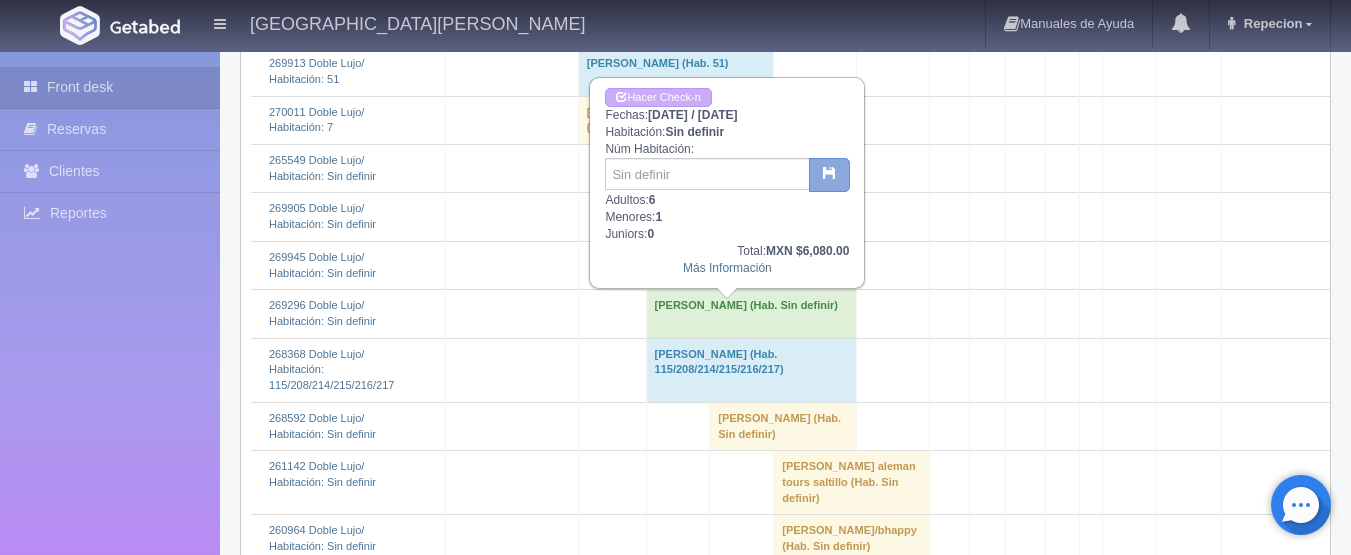 click at bounding box center (829, 175) 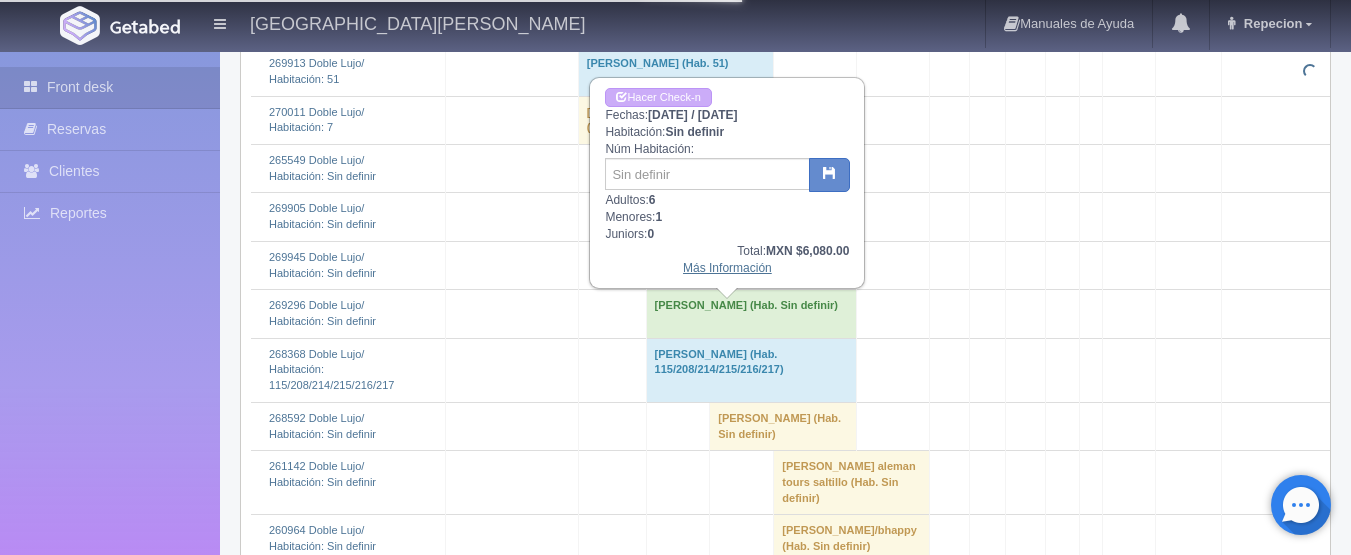 click on "Más Información" at bounding box center [727, 268] 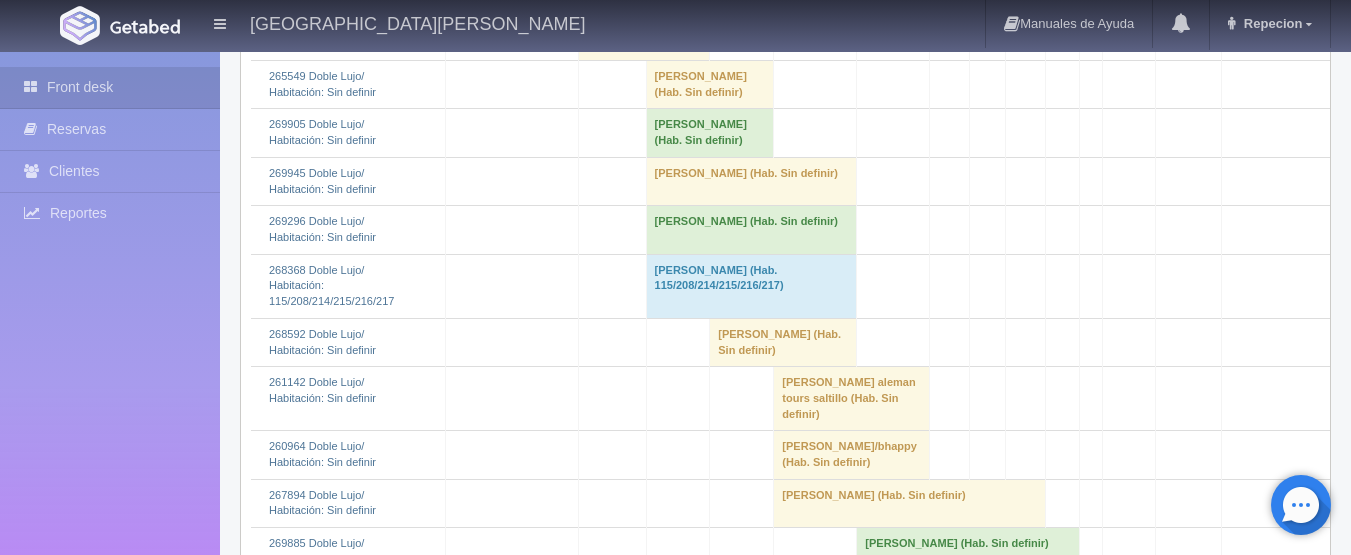 scroll, scrollTop: 1700, scrollLeft: 0, axis: vertical 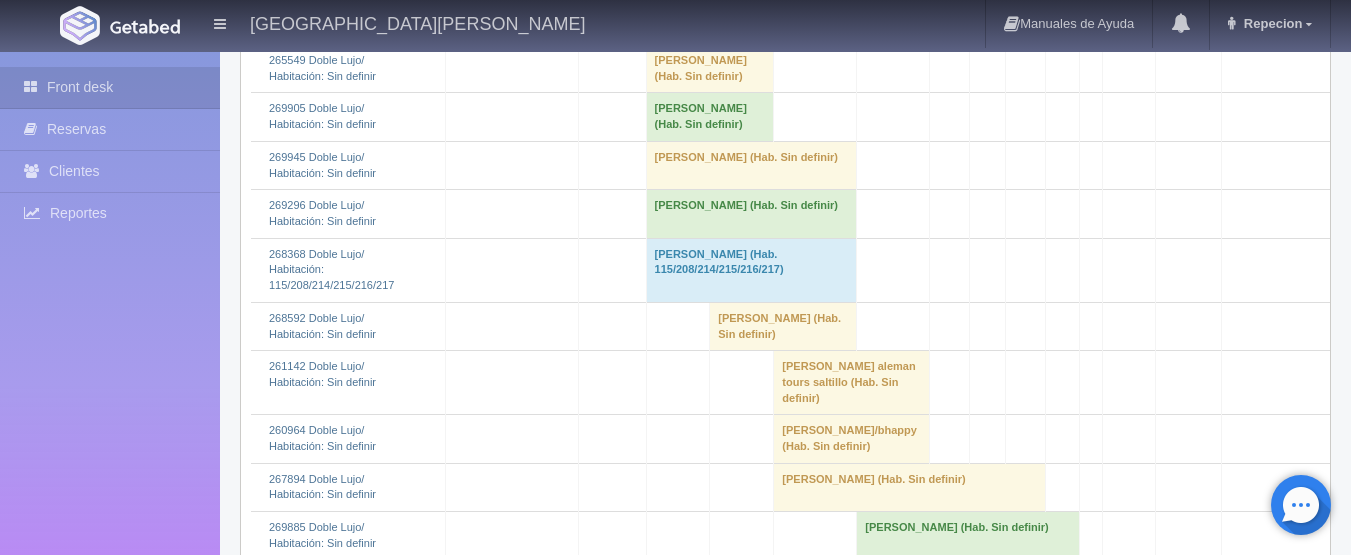 click on "Iris Heredia 												(Hab. Sin definir)" at bounding box center [751, 165] 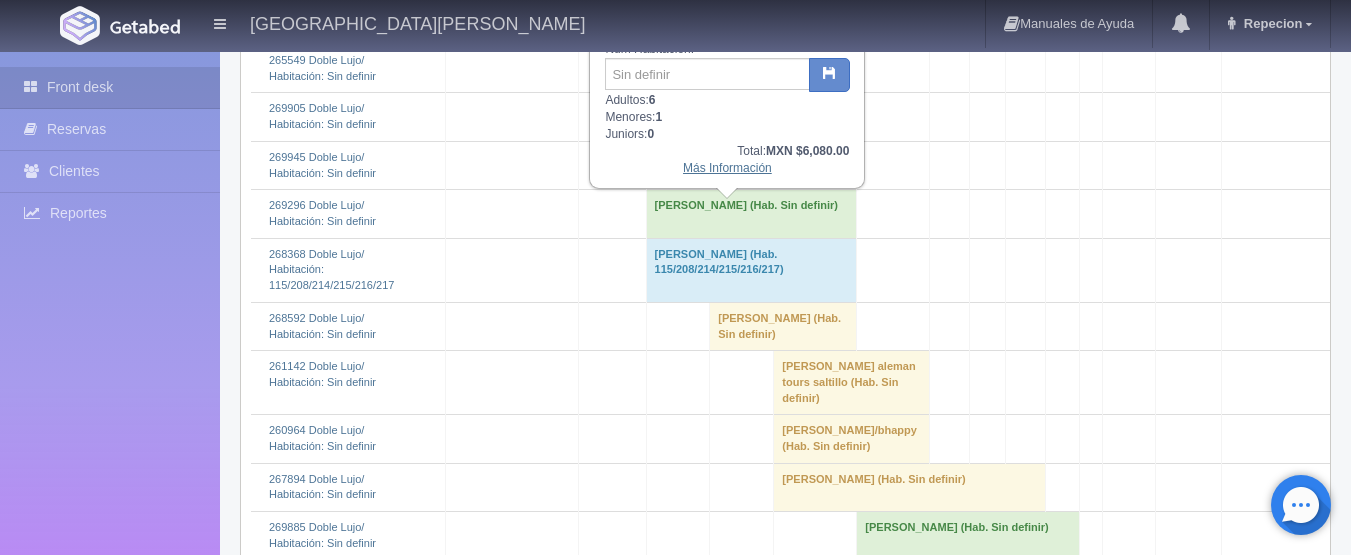 click on "Más Información" at bounding box center [727, 168] 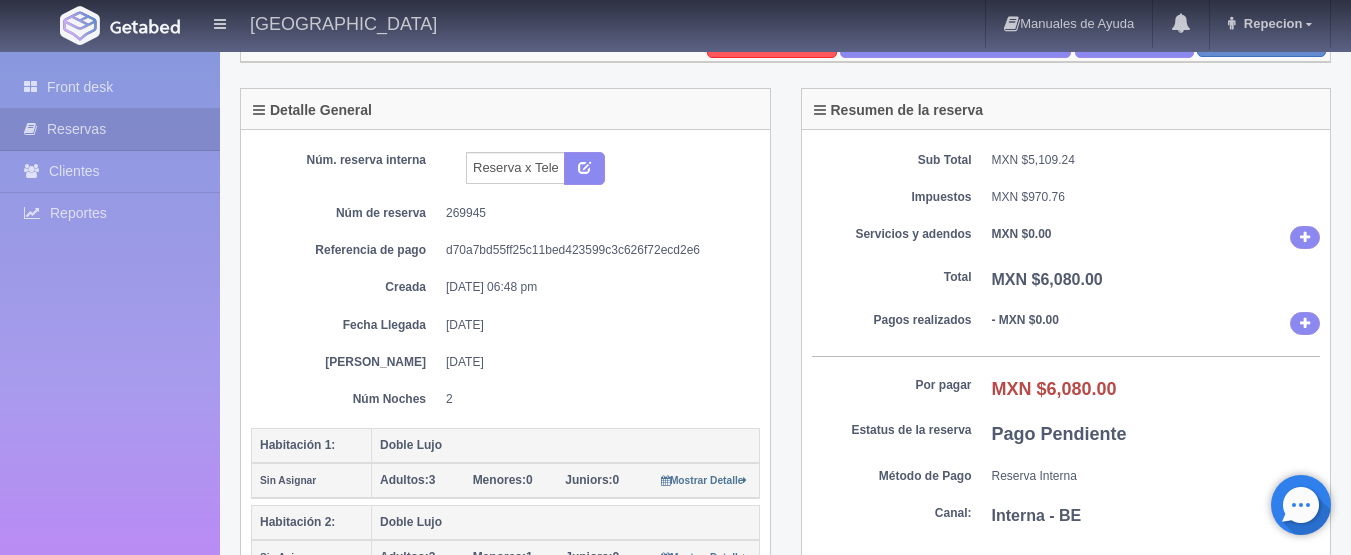 scroll, scrollTop: 200, scrollLeft: 0, axis: vertical 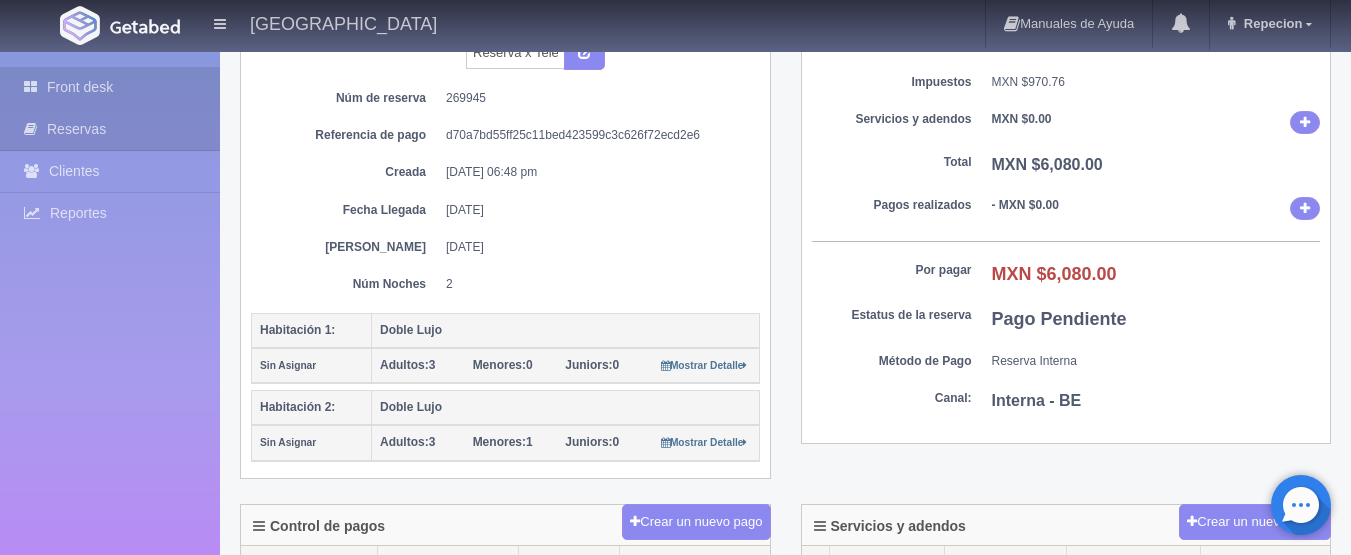 click on "Front desk" at bounding box center (110, 87) 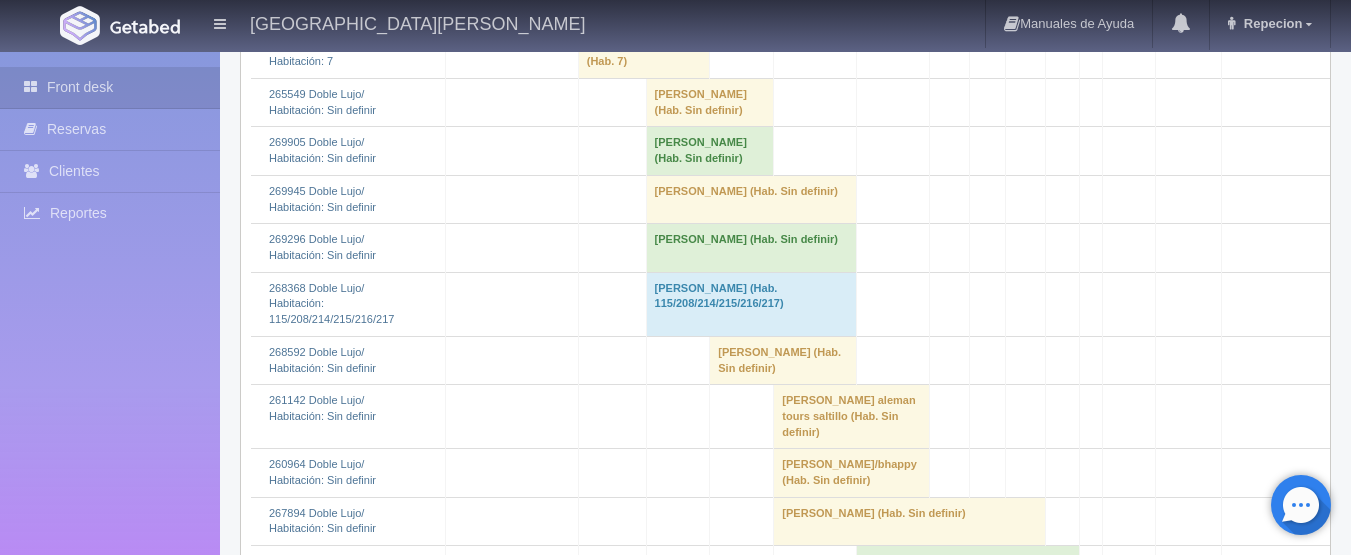 scroll, scrollTop: 1700, scrollLeft: 0, axis: vertical 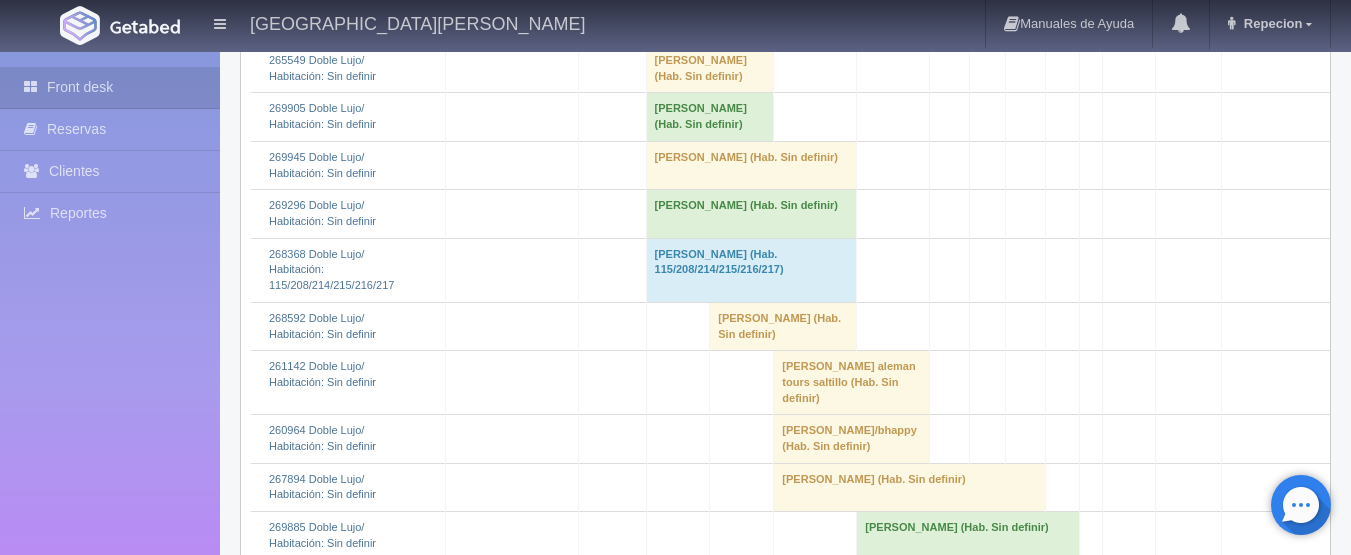 click on "[PERSON_NAME] 												(Hab. Sin definir)" at bounding box center [751, 214] 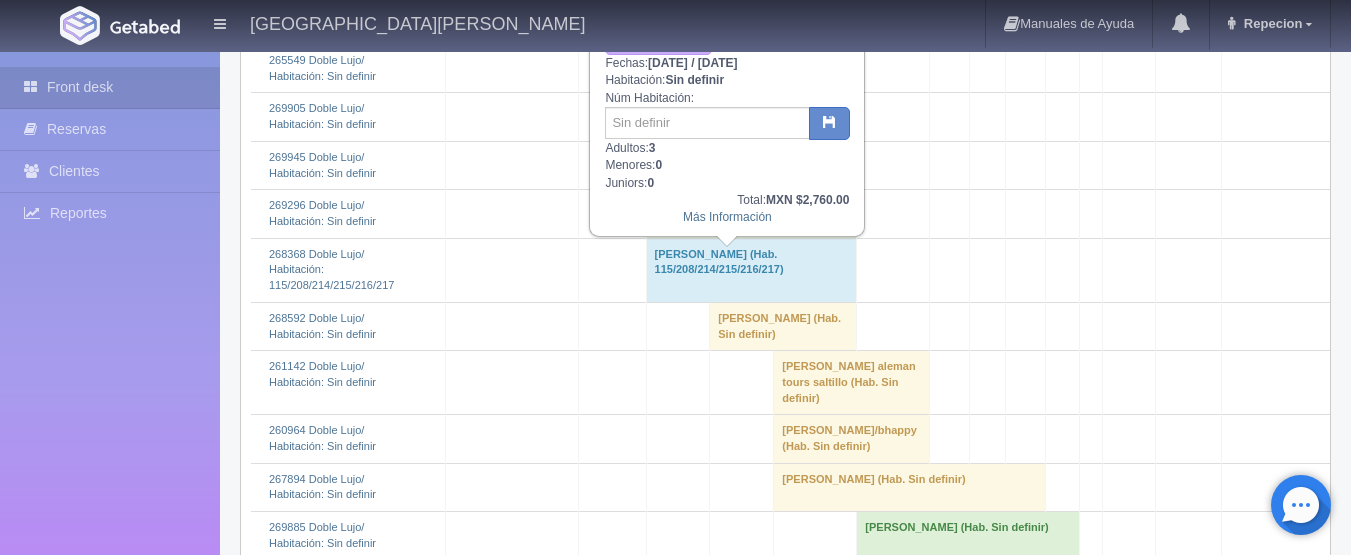 click on "erika rosario vea   berrelleza 												(Hab. Sin definir)" at bounding box center [751, 214] 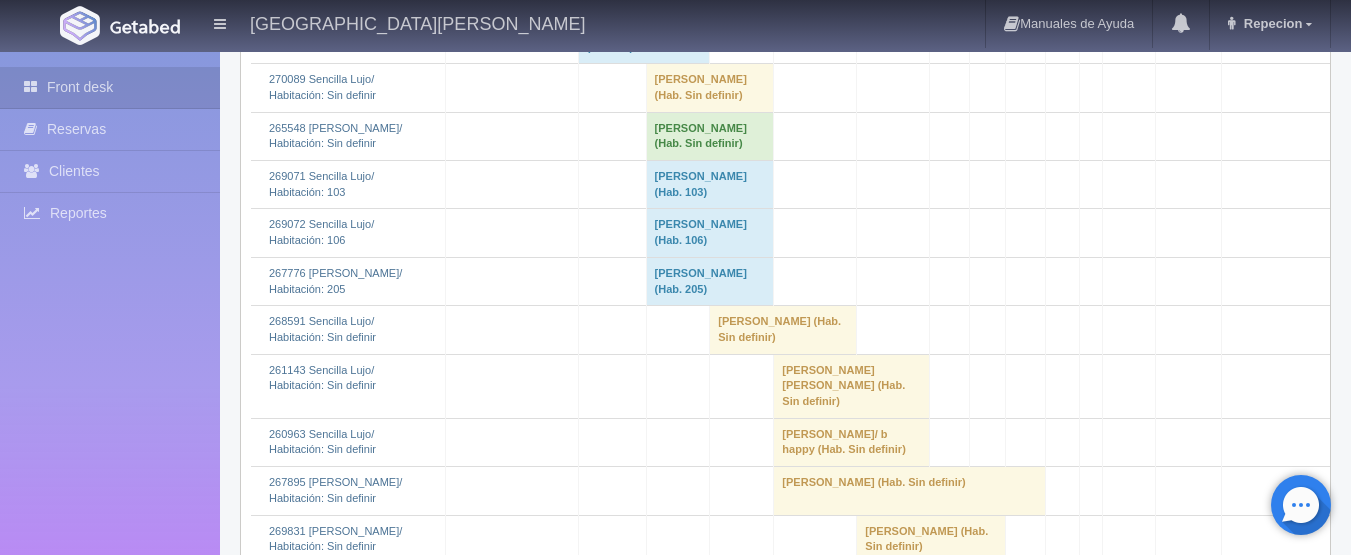 scroll, scrollTop: 4200, scrollLeft: 0, axis: vertical 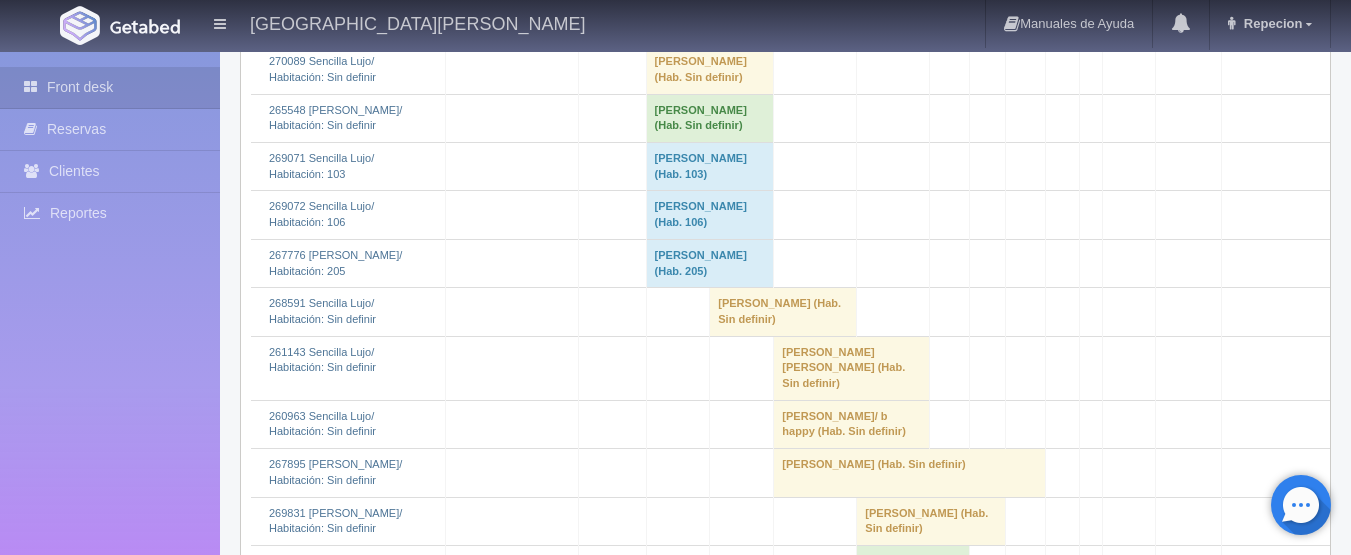 click on "[PERSON_NAME] 												(Hab. Sin definir)" at bounding box center (710, 70) 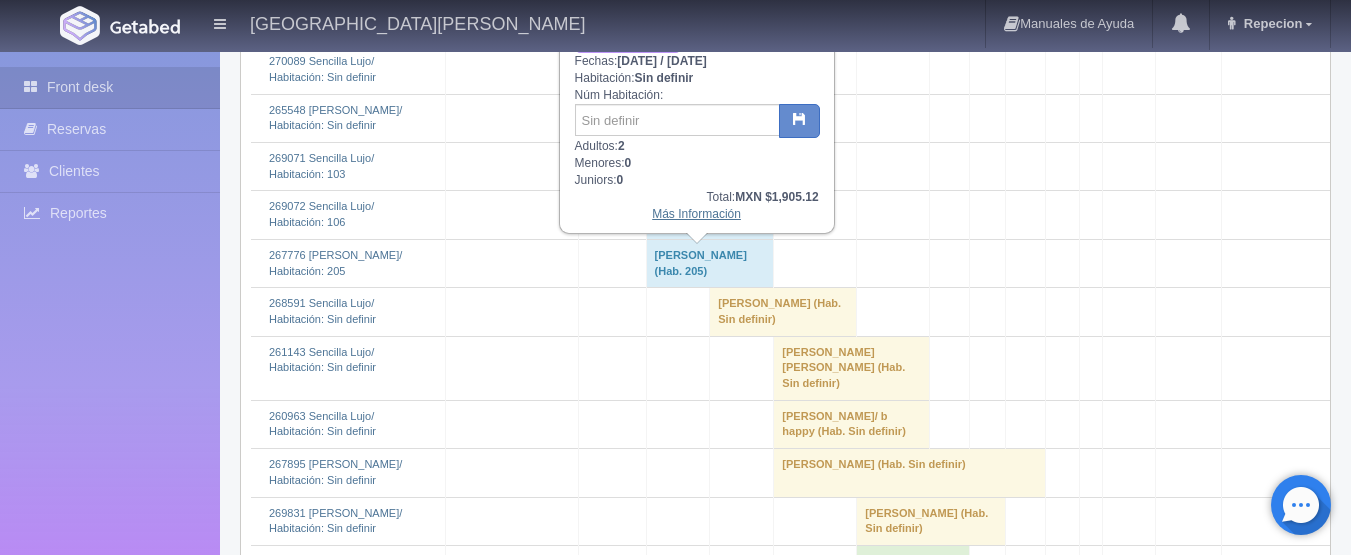 click on "Más Información" at bounding box center [696, 214] 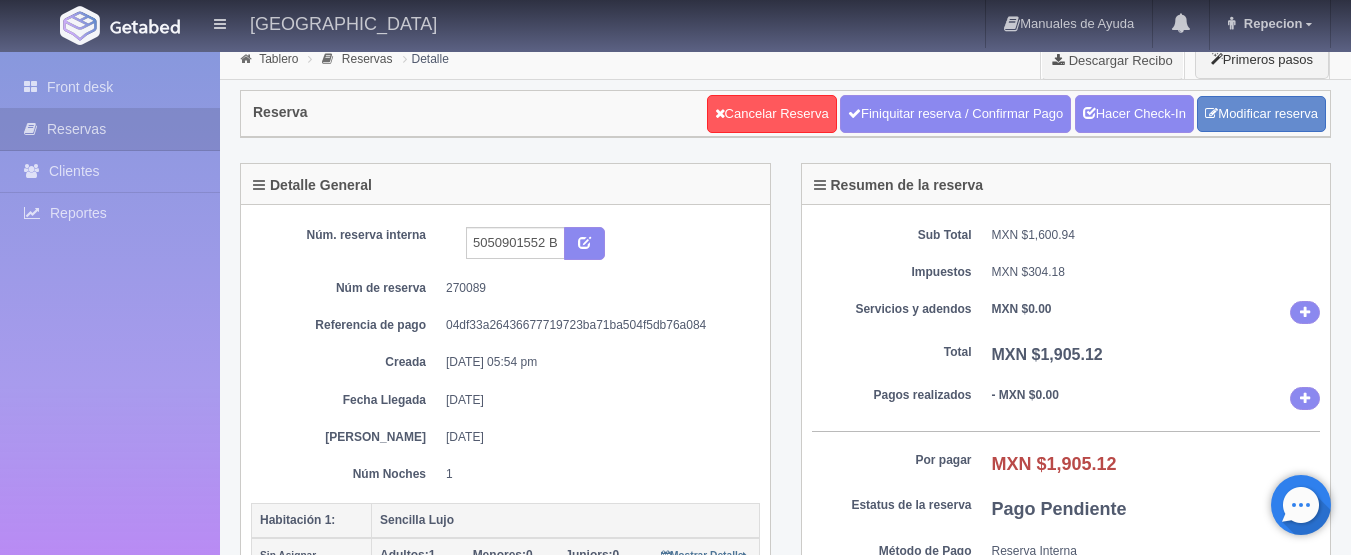 scroll, scrollTop: 0, scrollLeft: 0, axis: both 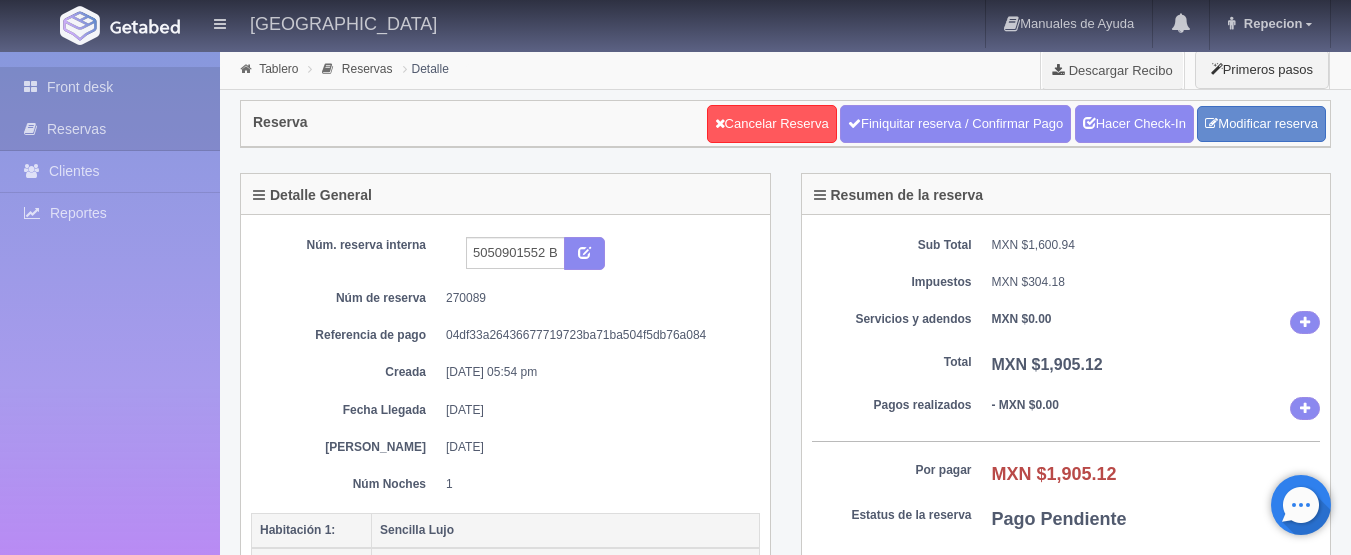 click on "Front desk" at bounding box center (110, 87) 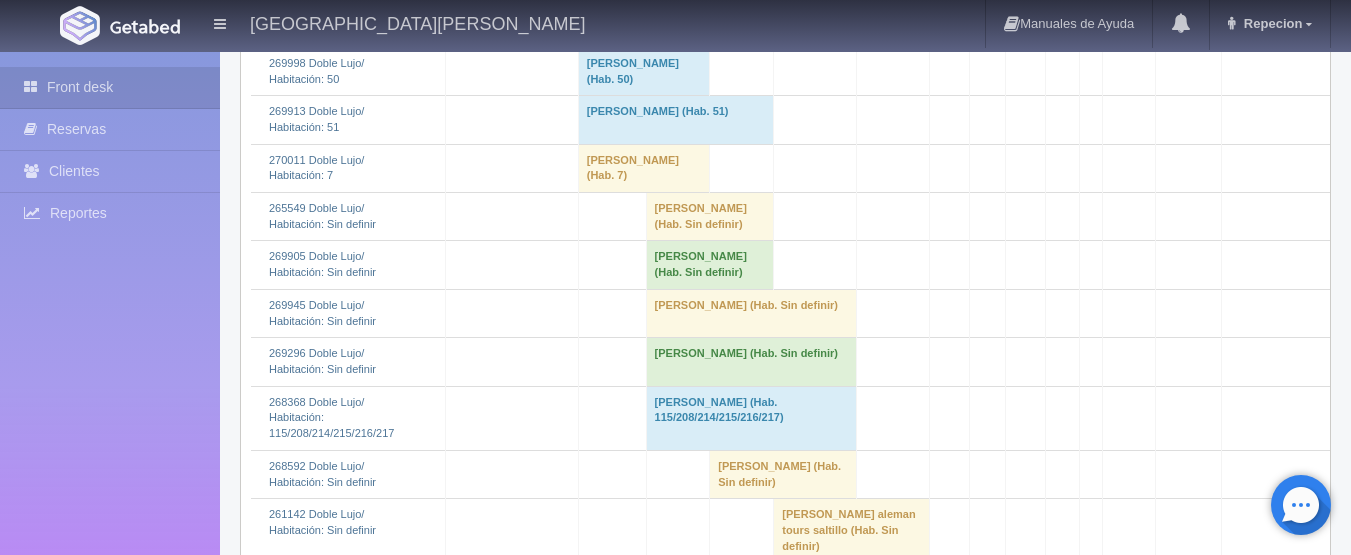 scroll, scrollTop: 1600, scrollLeft: 0, axis: vertical 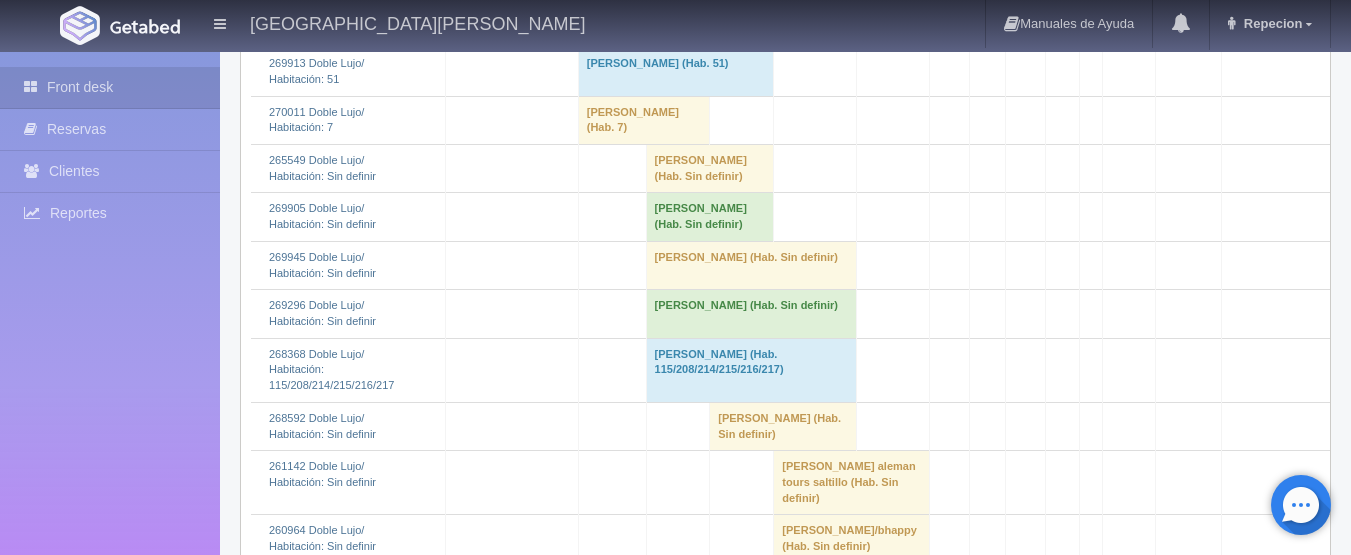 click on "[PERSON_NAME] 												(Hab. Sin definir)" at bounding box center (710, 169) 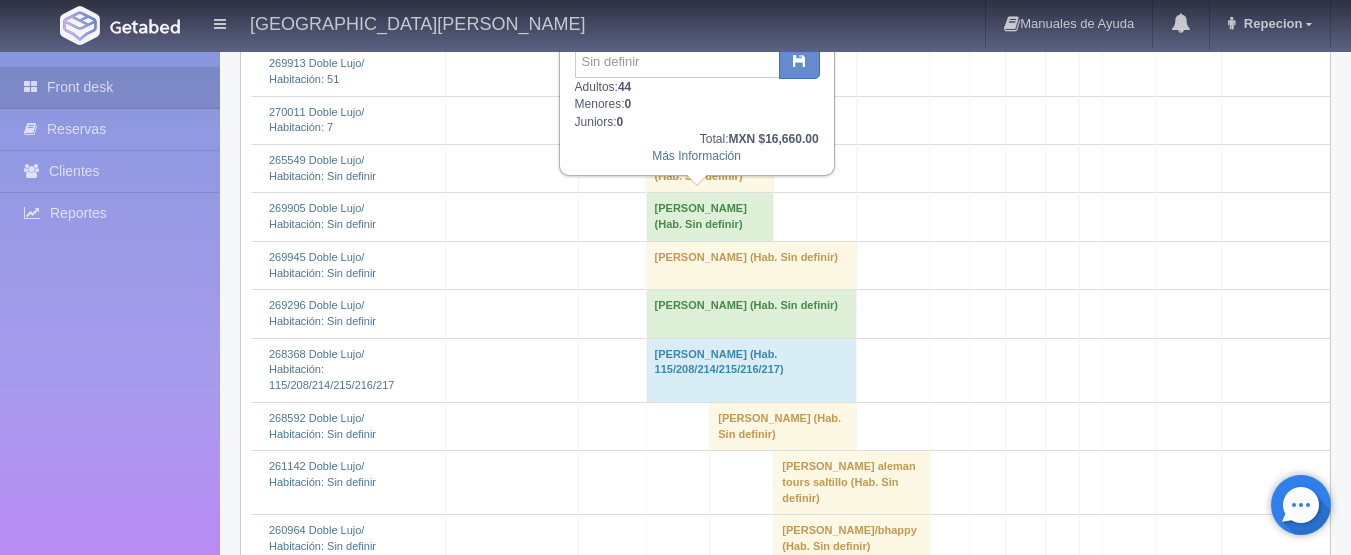 click on "[PERSON_NAME] 												(Hab. Sin definir)" at bounding box center (710, 169) 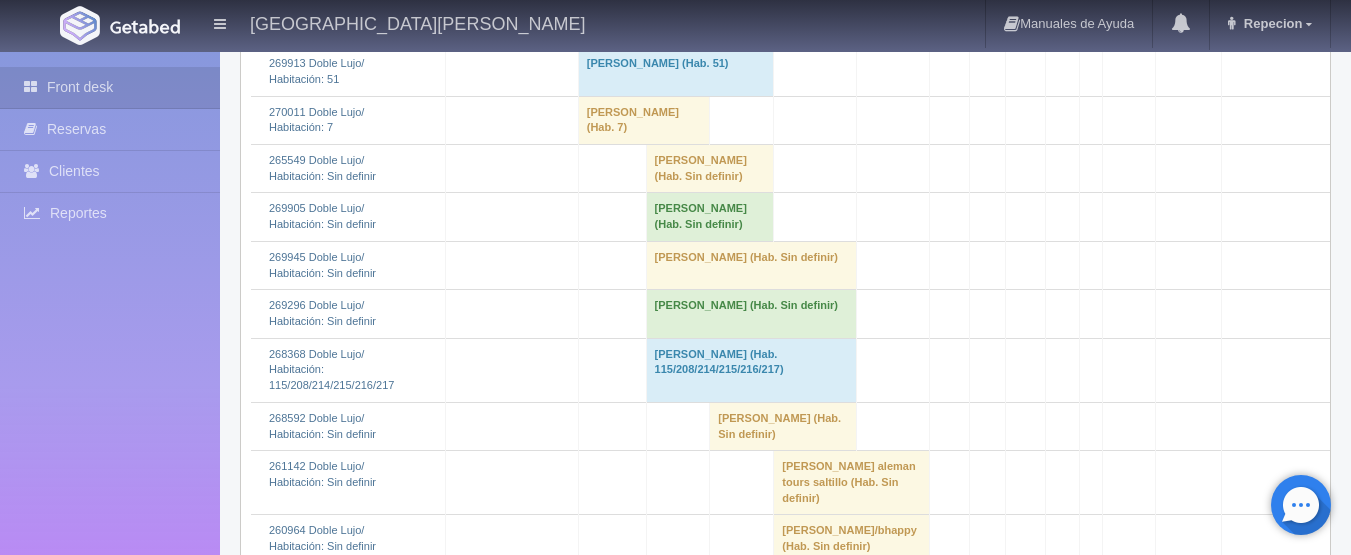 click on "Lina Mora 												(Hab. Sin definir)" at bounding box center (710, 217) 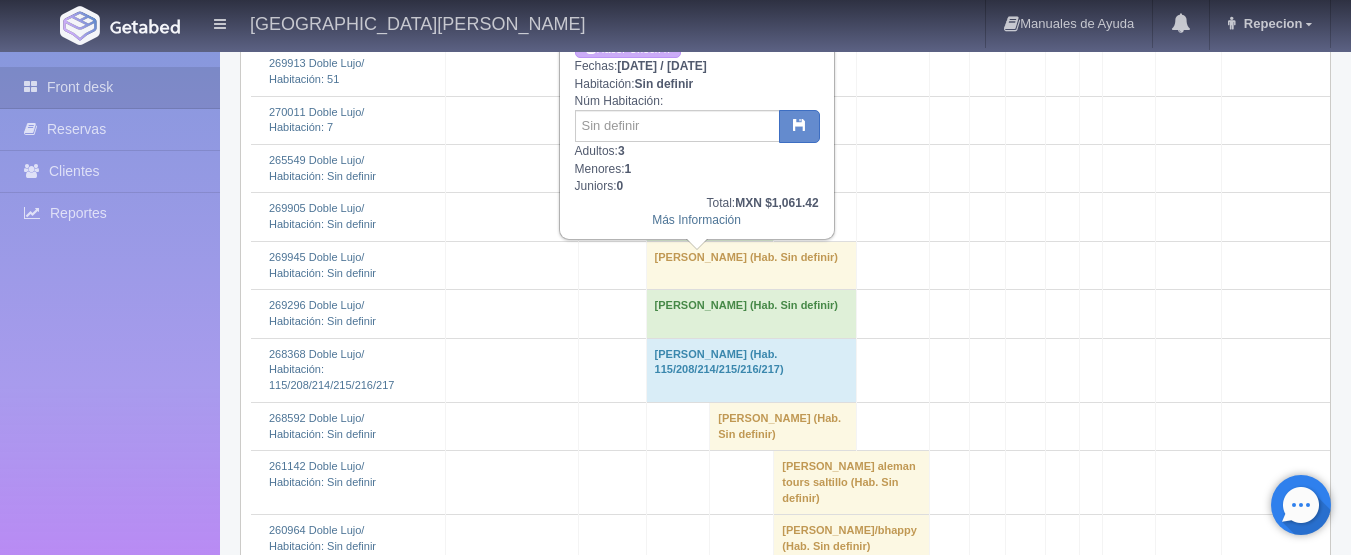 click on "Lina Mora 												(Hab. Sin definir)" at bounding box center (710, 217) 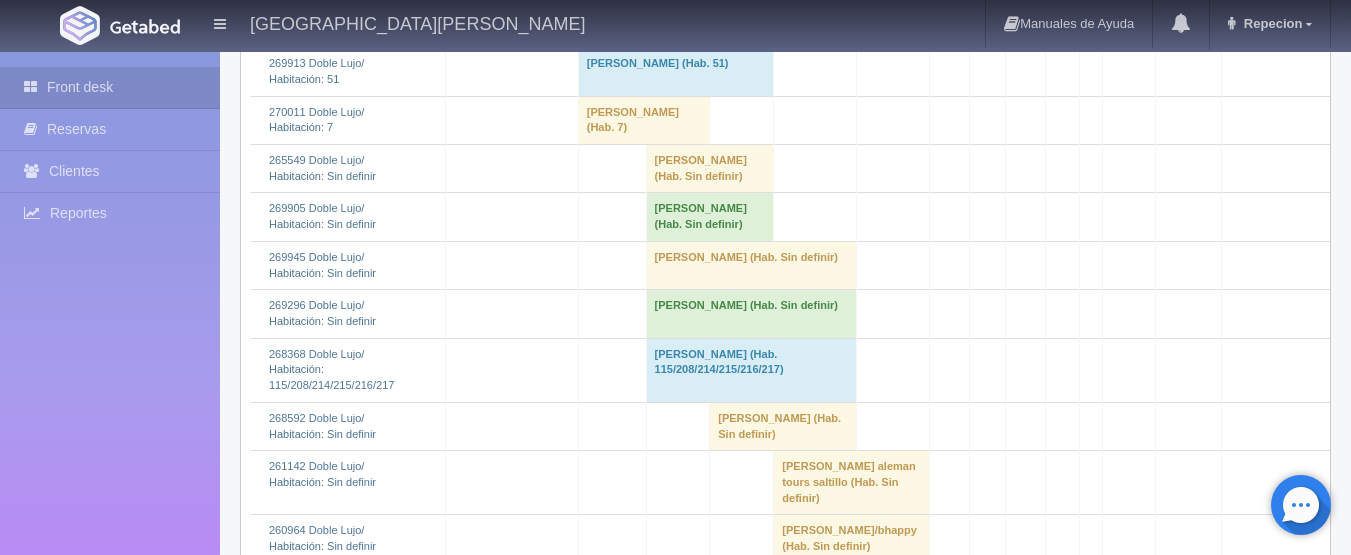 click on "Iris Heredia 												(Hab. Sin definir)" at bounding box center [751, 265] 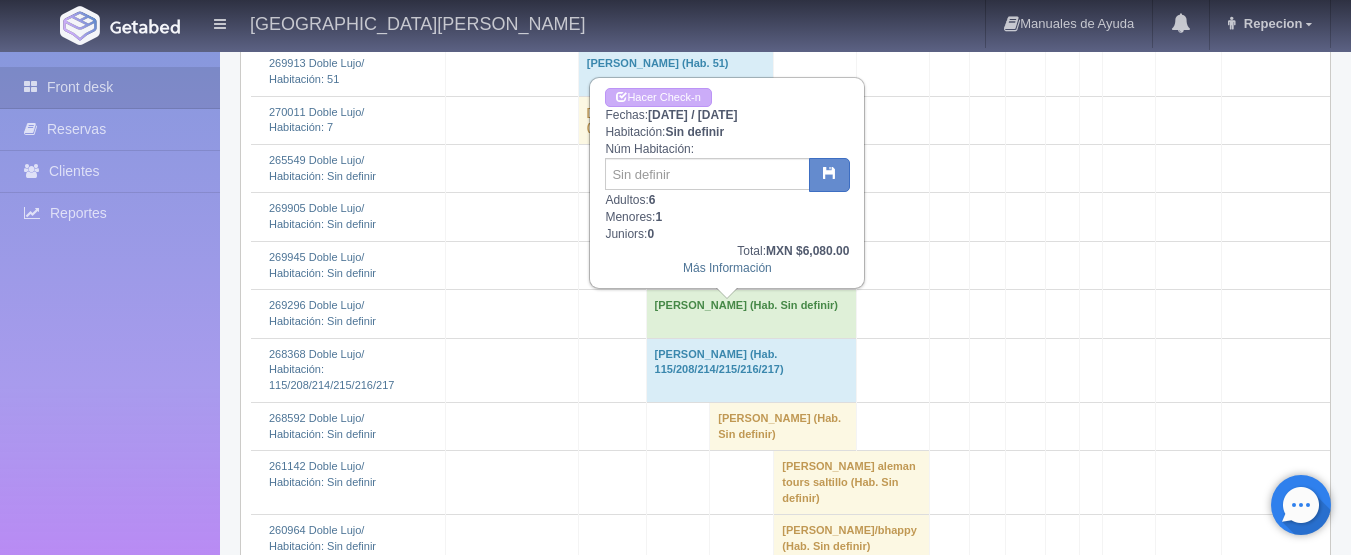 click on "Iris Heredia 												(Hab. Sin definir)" at bounding box center (751, 265) 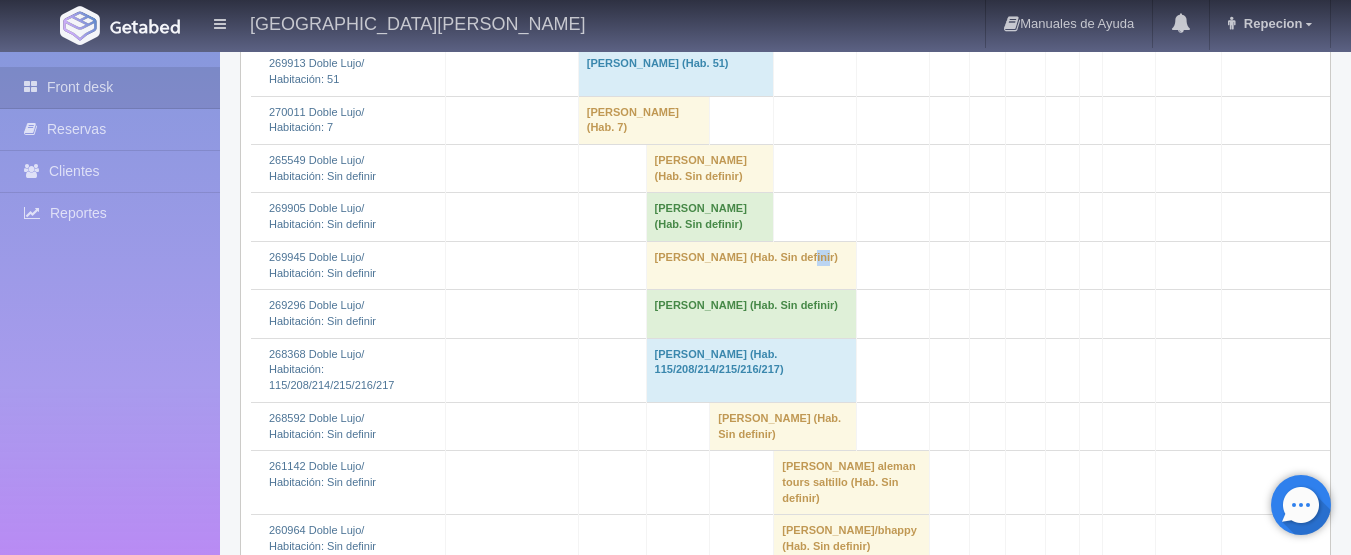 click on "Iris Heredia 												(Hab. Sin definir)" at bounding box center (751, 265) 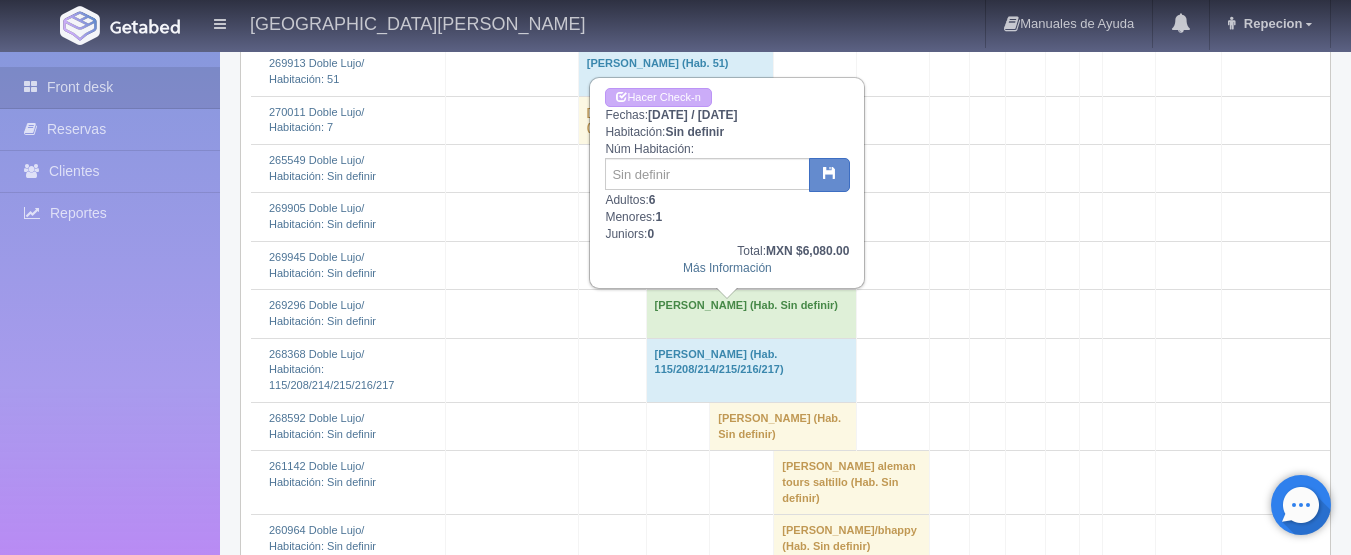 click on "Iris Heredia 												(Hab. Sin definir)" at bounding box center [751, 265] 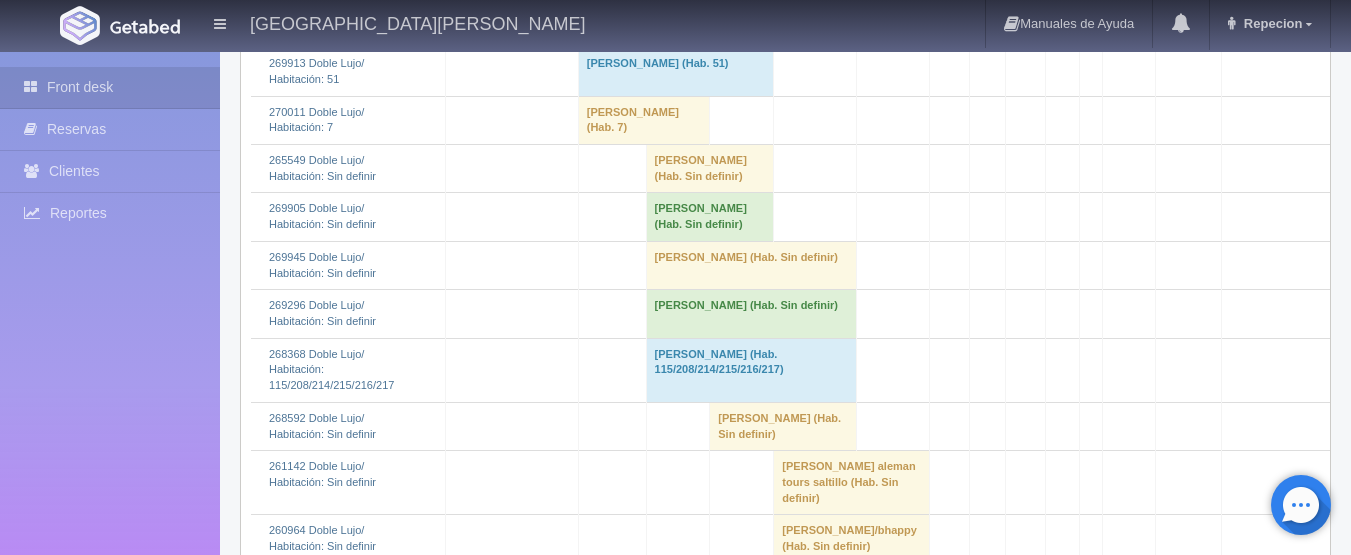 click on "[PERSON_NAME] 												(Hab. Sin definir)" at bounding box center (751, 314) 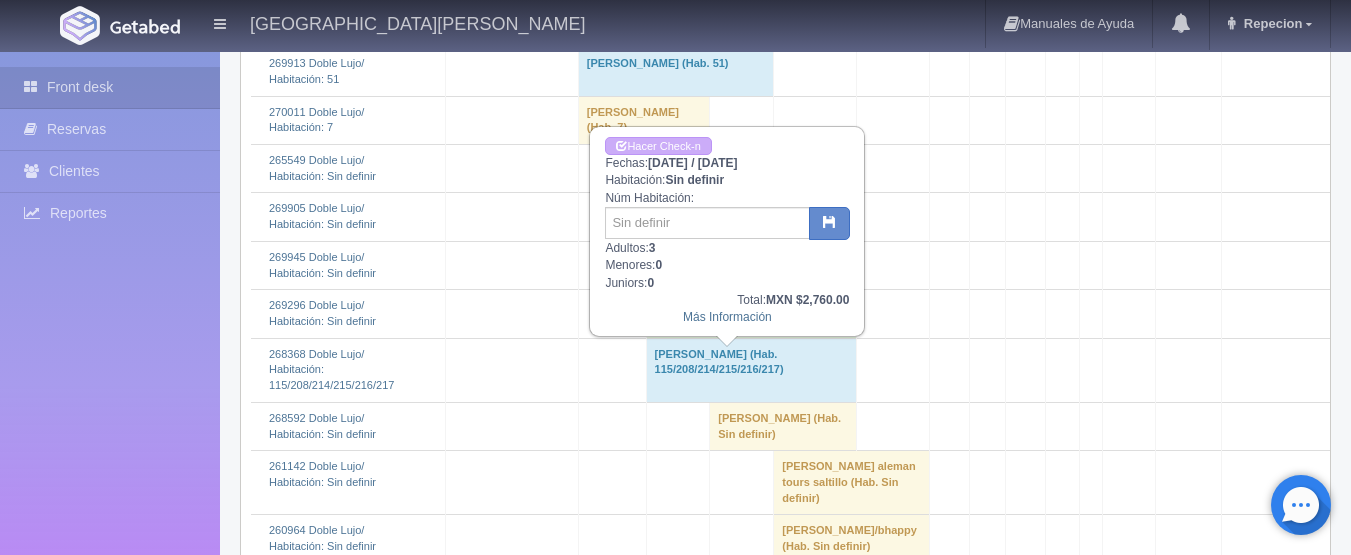 click on "[PERSON_NAME] 												(Hab. Sin definir)" at bounding box center [751, 314] 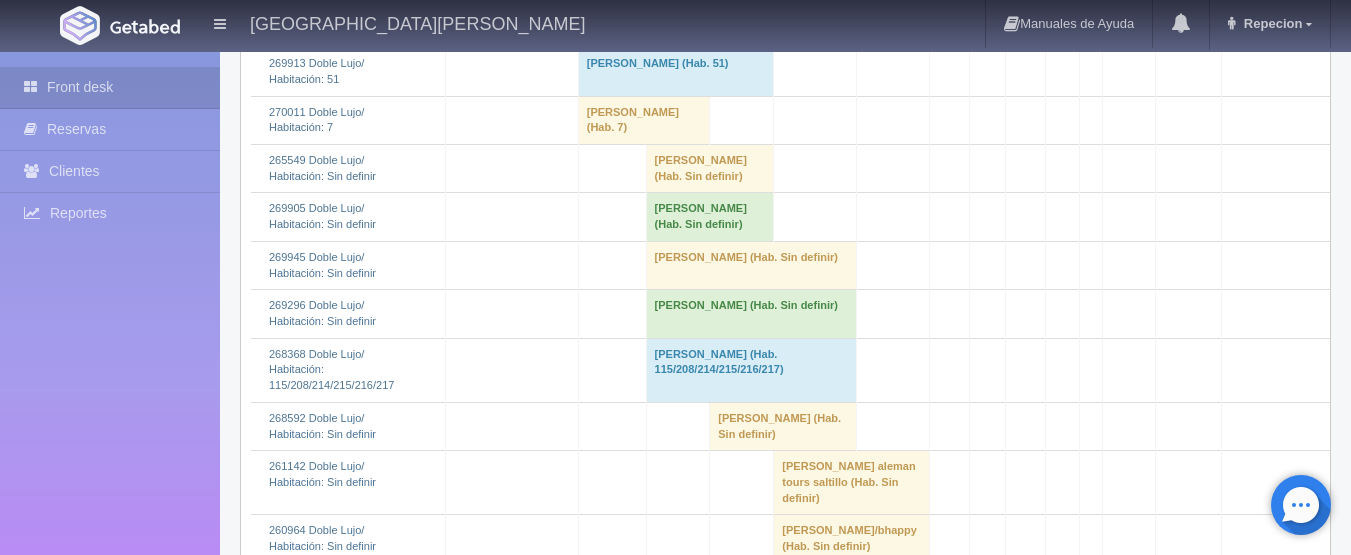 click on "[PERSON_NAME] 												(Hab. Sin definir)" at bounding box center (710, 217) 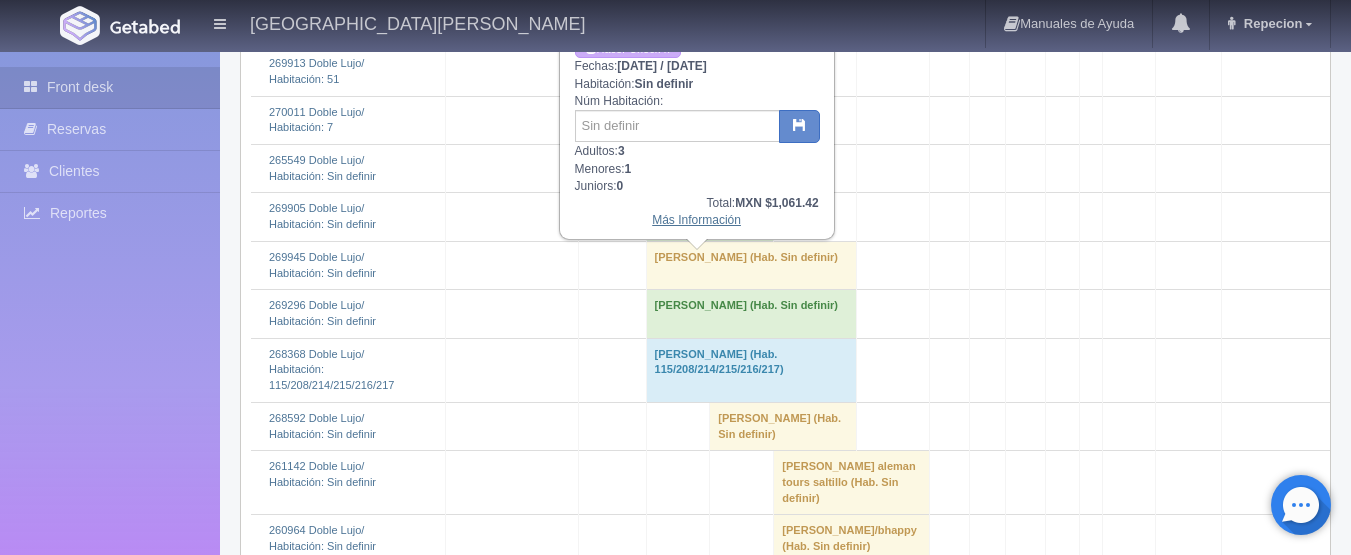 click on "Más Información" at bounding box center [696, 220] 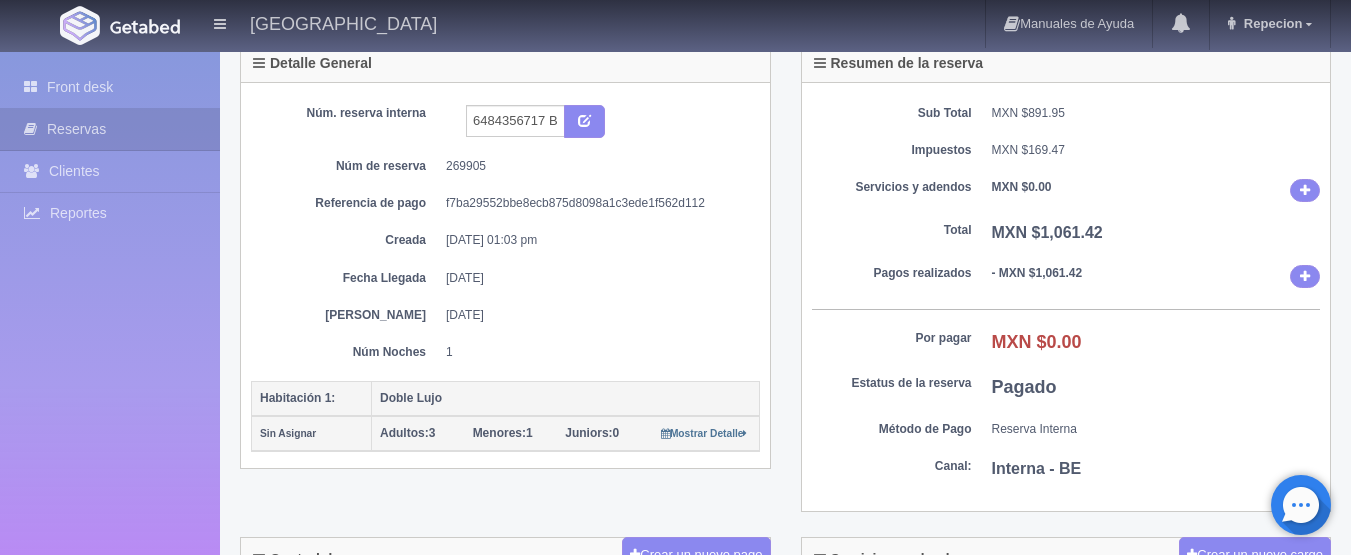 scroll, scrollTop: 0, scrollLeft: 0, axis: both 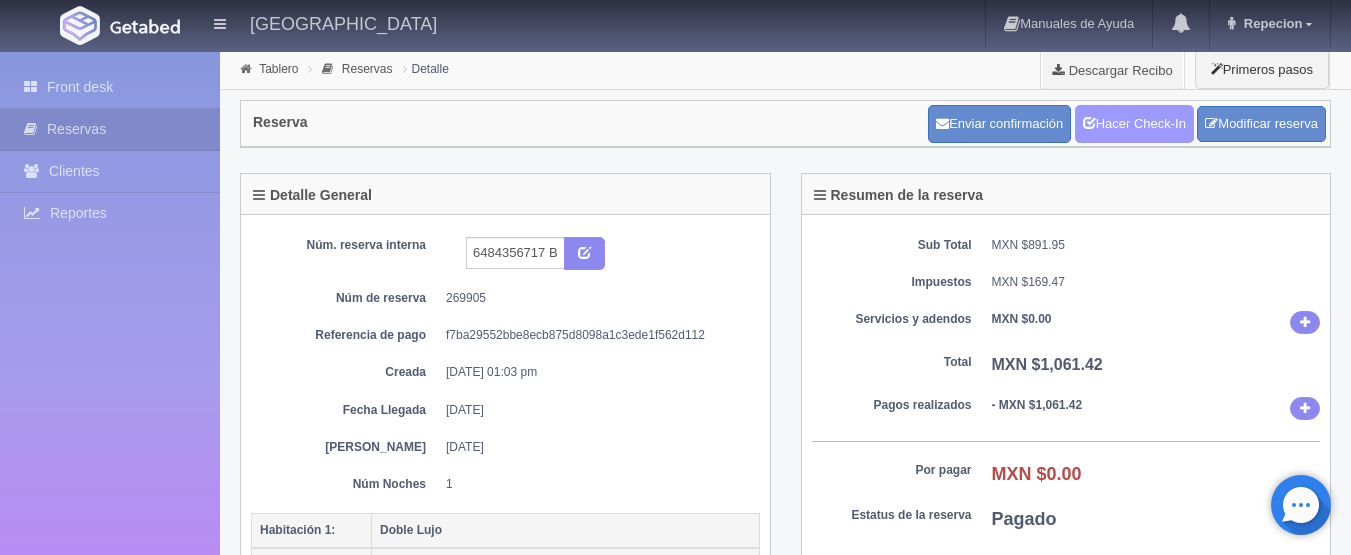 drag, startPoint x: 1127, startPoint y: 131, endPoint x: 1059, endPoint y: 184, distance: 86.21485 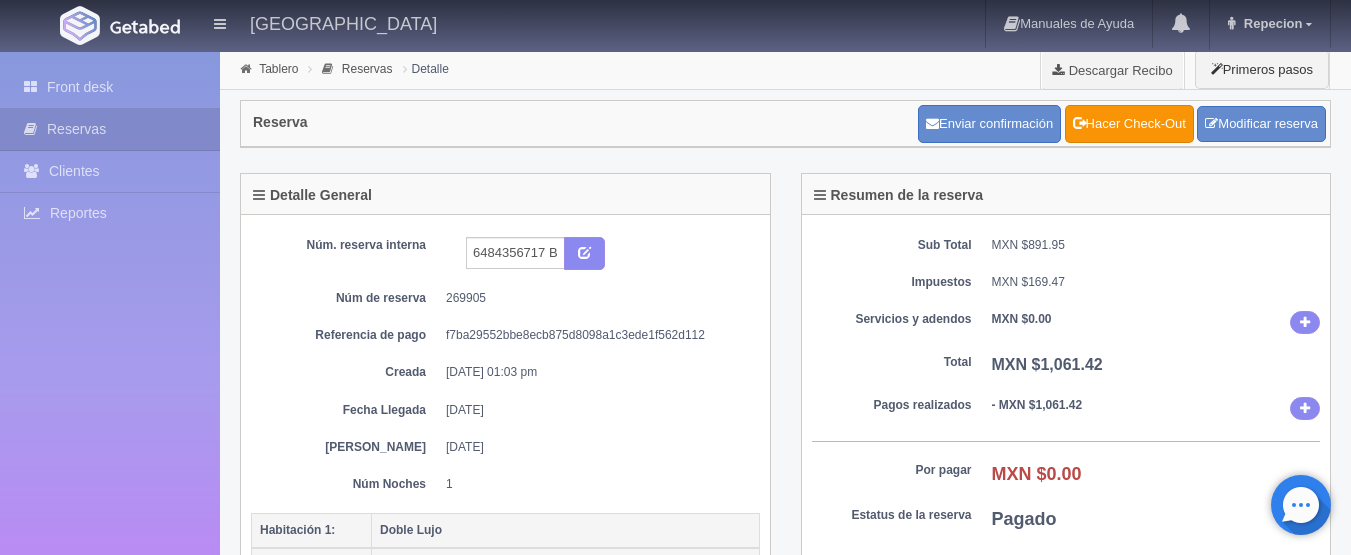 scroll, scrollTop: 300, scrollLeft: 0, axis: vertical 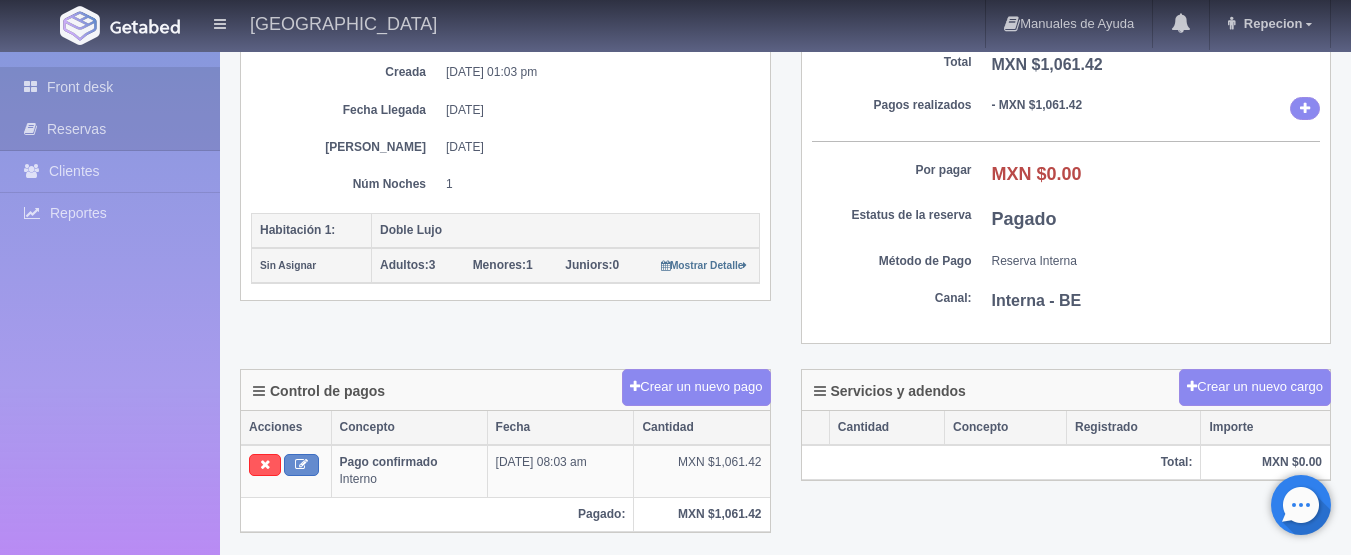 click on "Front desk" at bounding box center (110, 87) 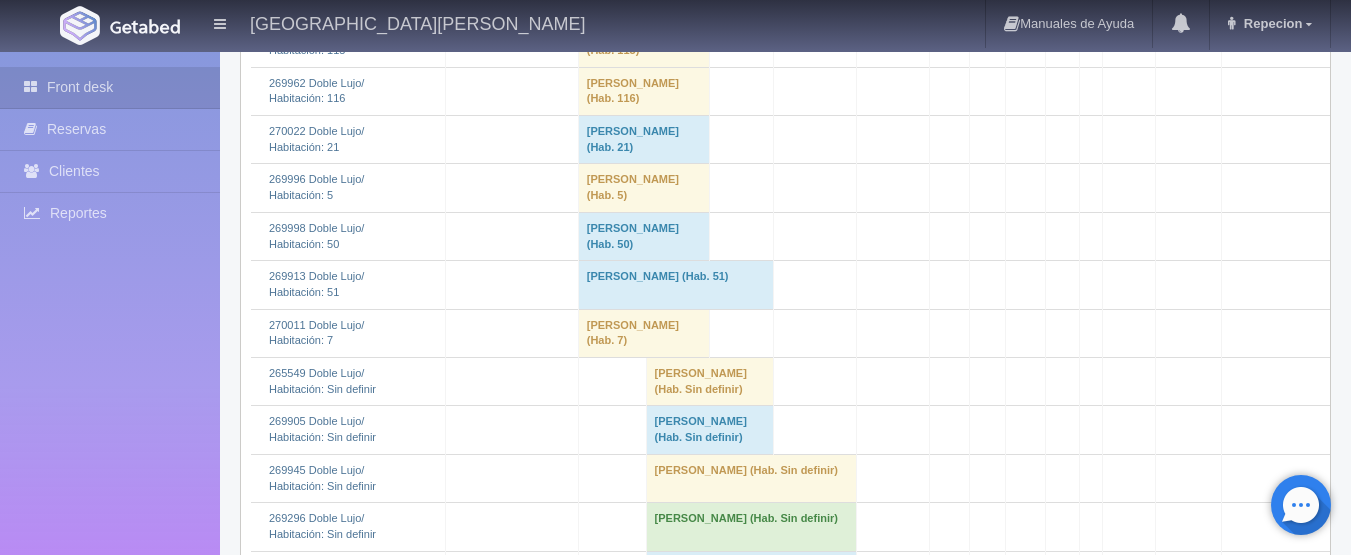 scroll, scrollTop: 1600, scrollLeft: 0, axis: vertical 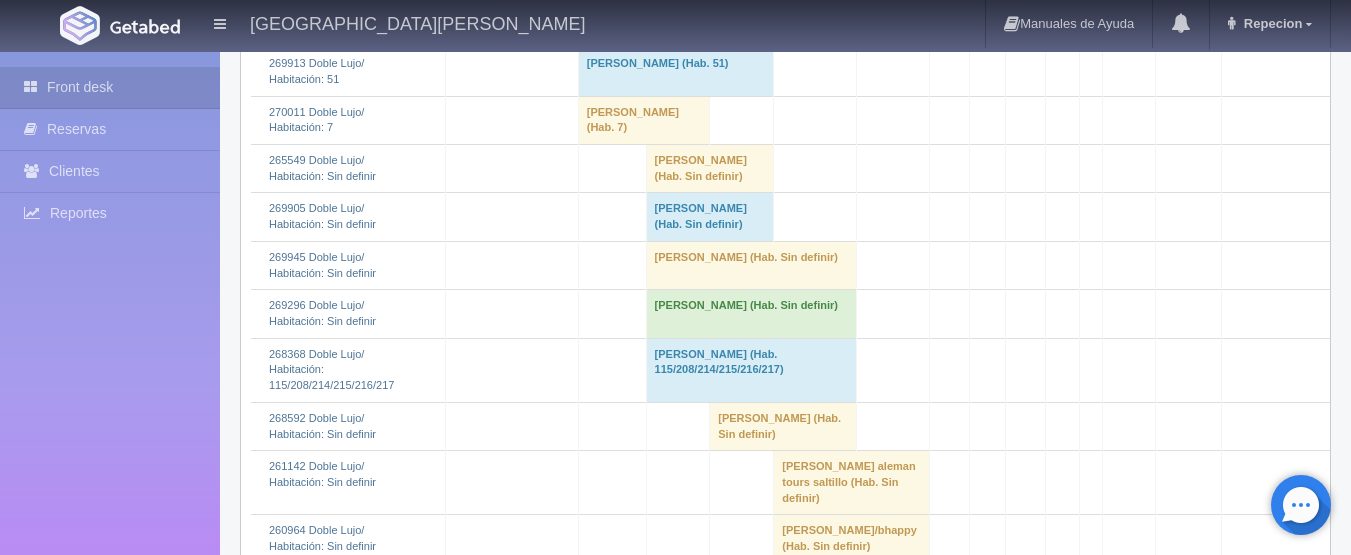 click on "[PERSON_NAME] 												(Hab. Sin definir)" at bounding box center [710, 217] 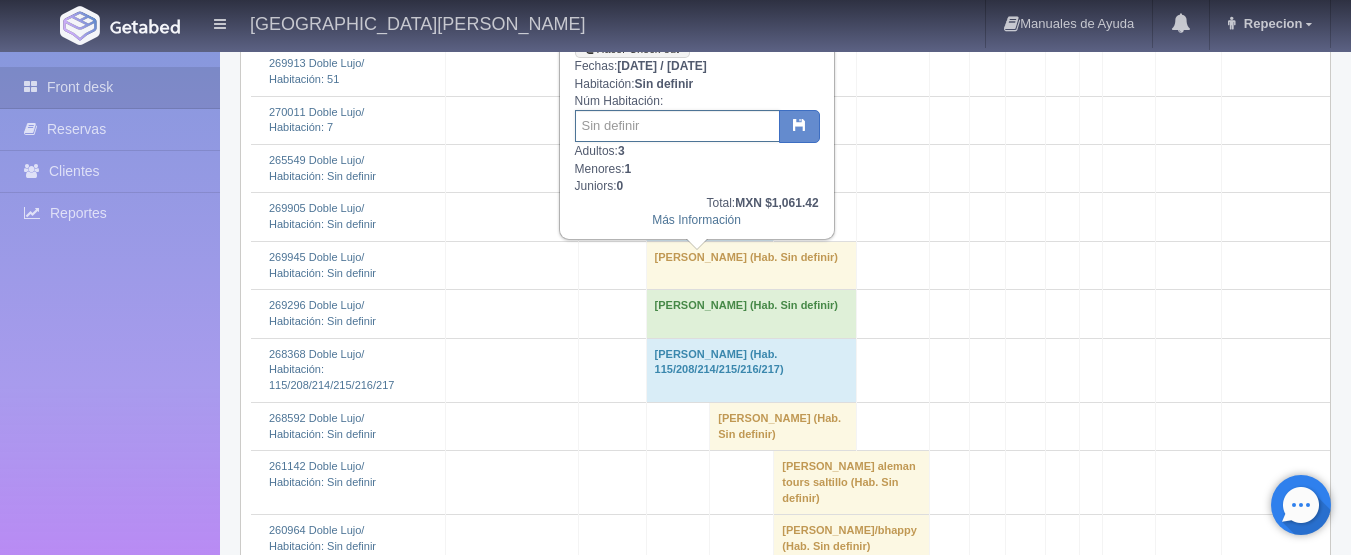 click at bounding box center [677, 126] 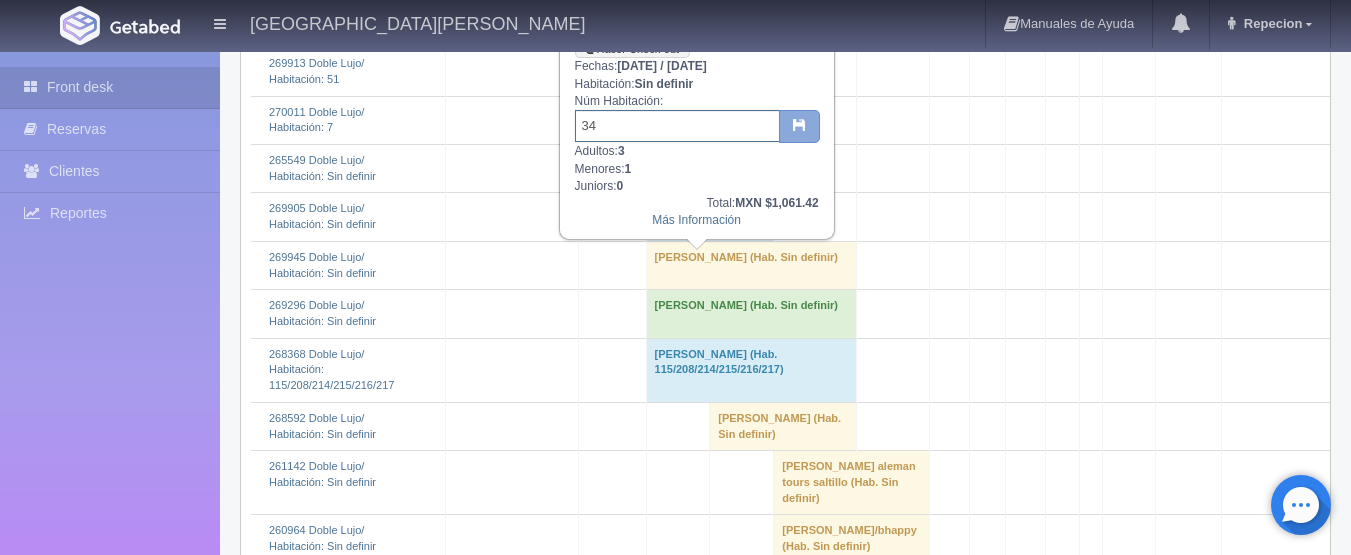 type on "34" 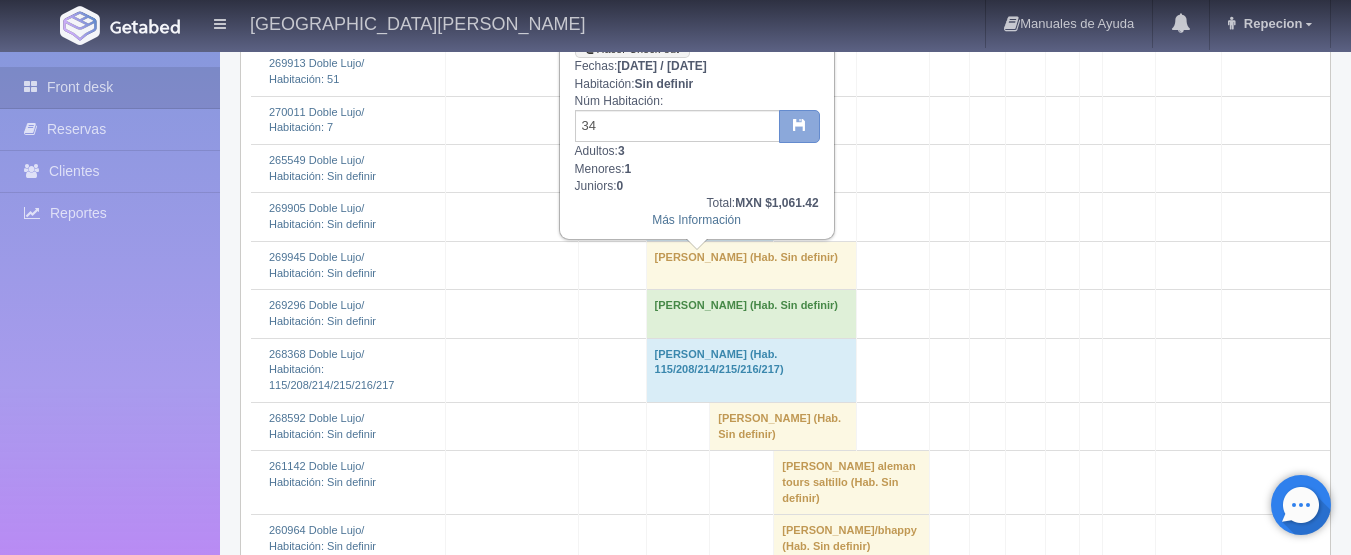 click at bounding box center (799, 124) 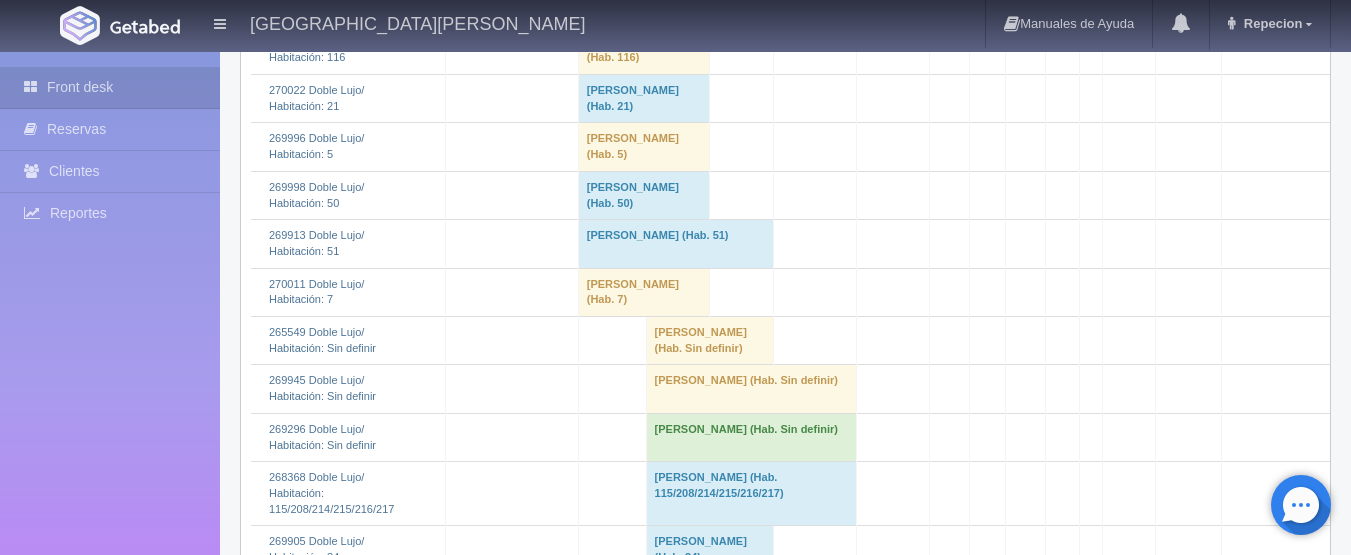 scroll, scrollTop: 1600, scrollLeft: 0, axis: vertical 